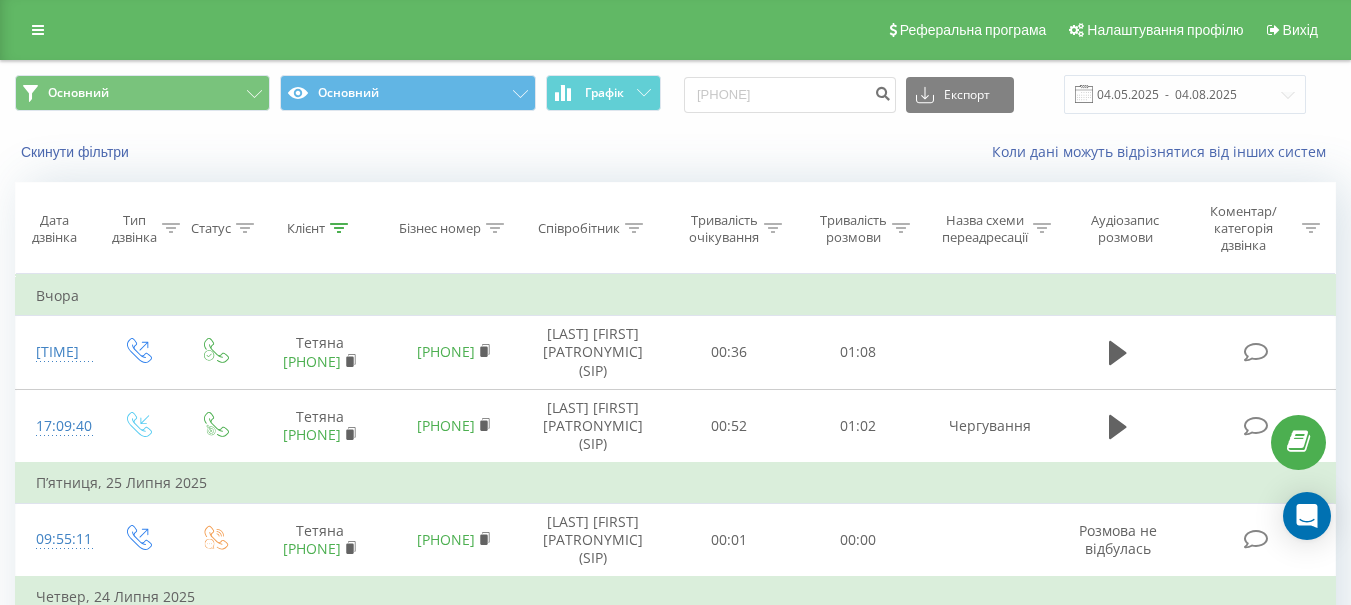 scroll, scrollTop: 0, scrollLeft: 0, axis: both 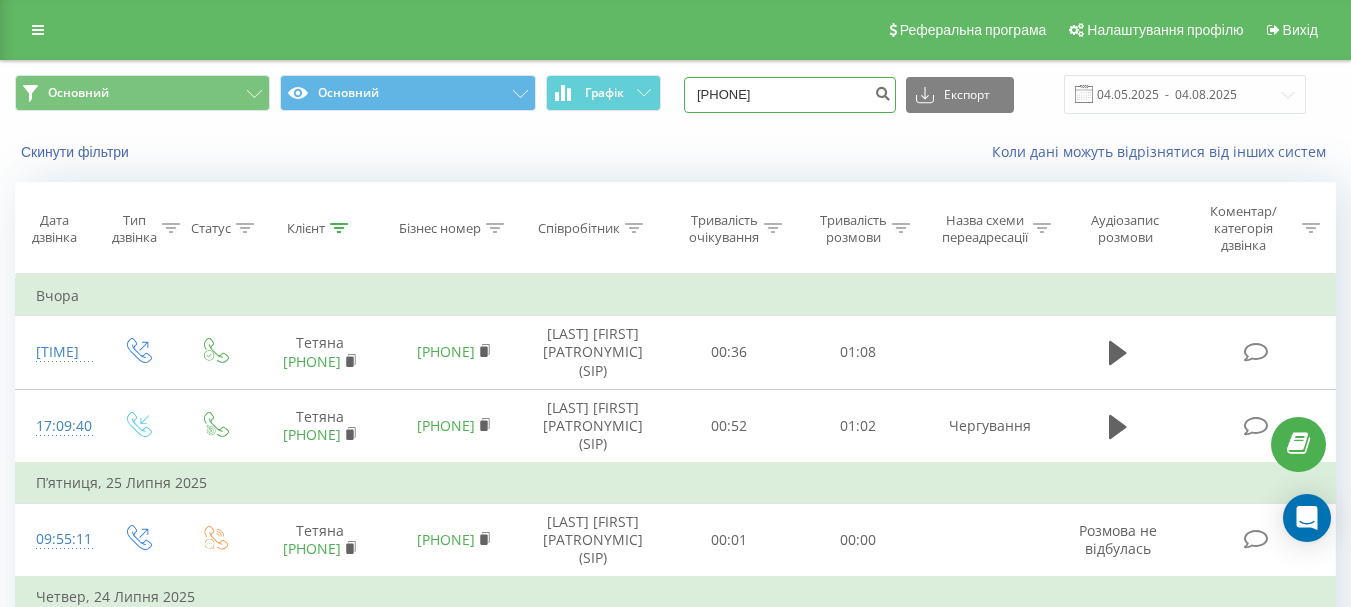 click on "[PHONE]" at bounding box center (790, 95) 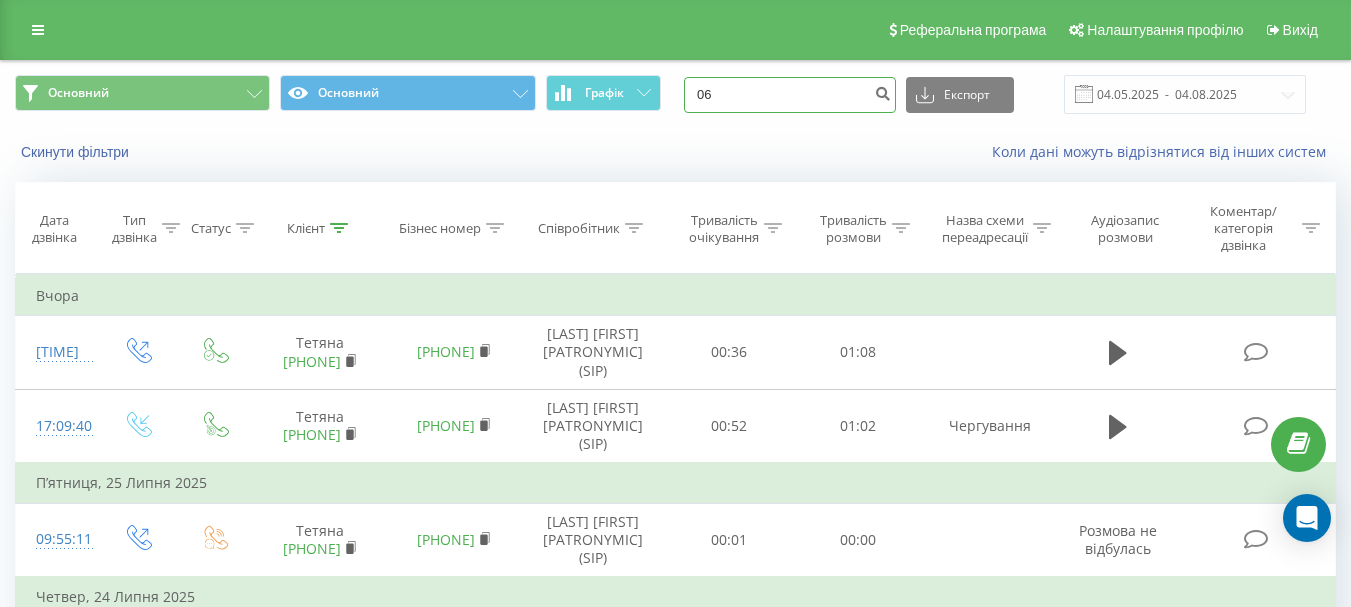 type on "0" 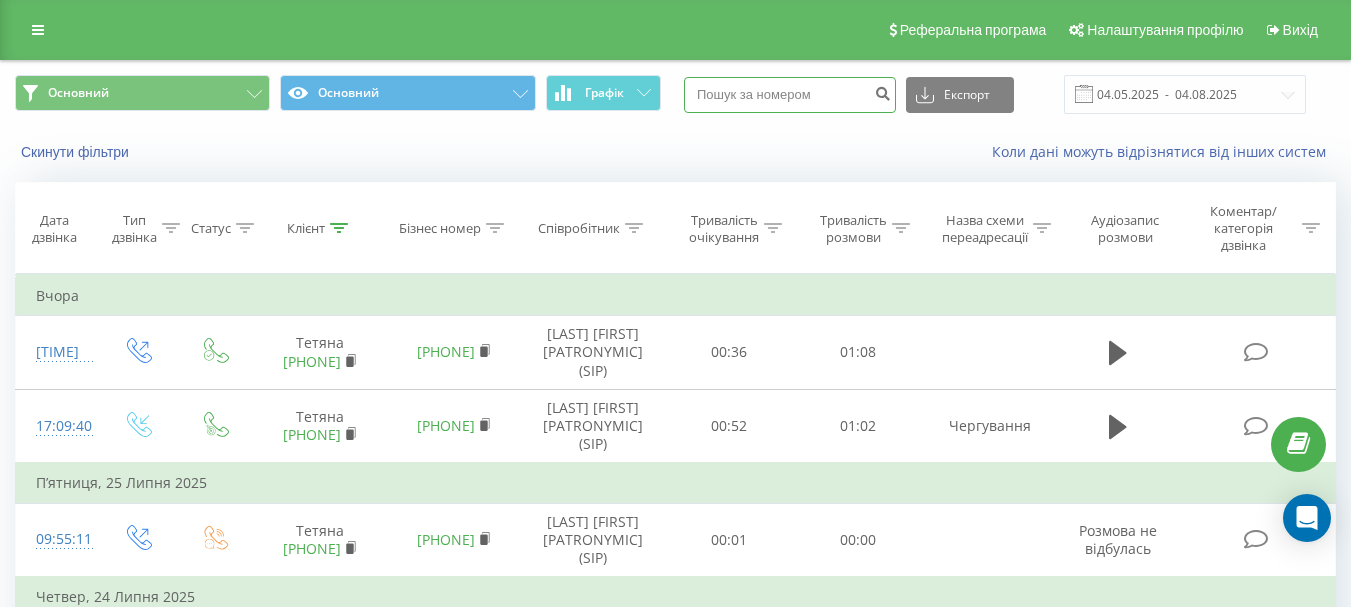 paste on "[PHONE]" 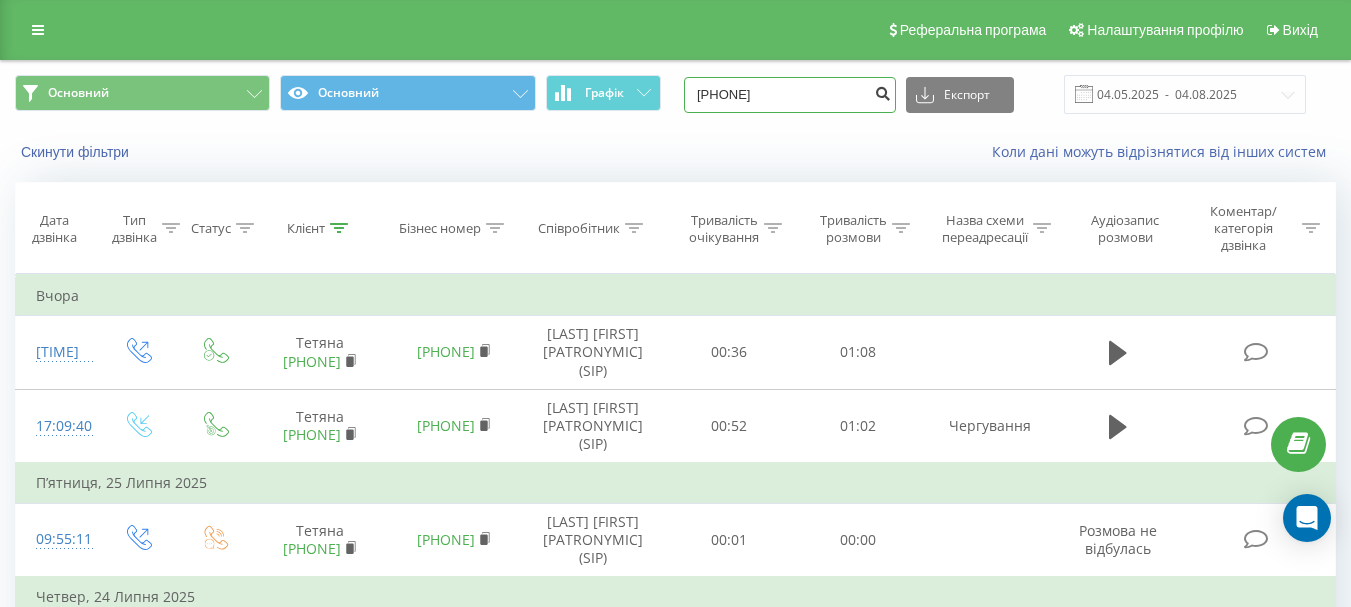 type on "380503746649" 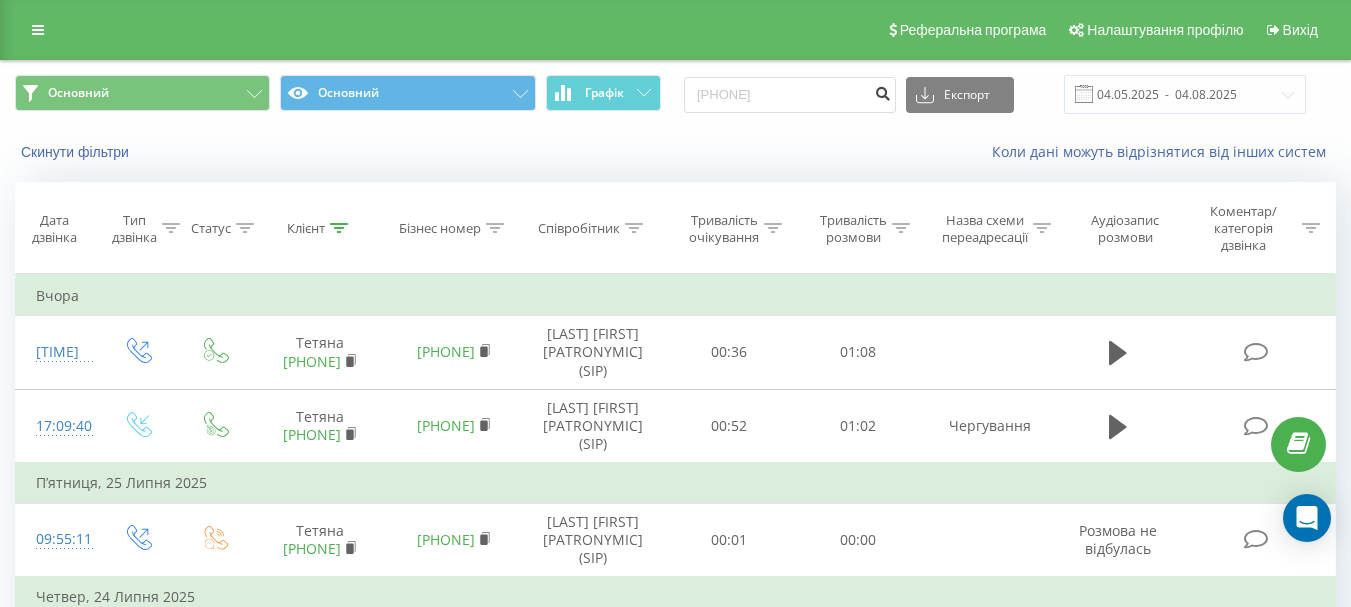 click at bounding box center (882, 91) 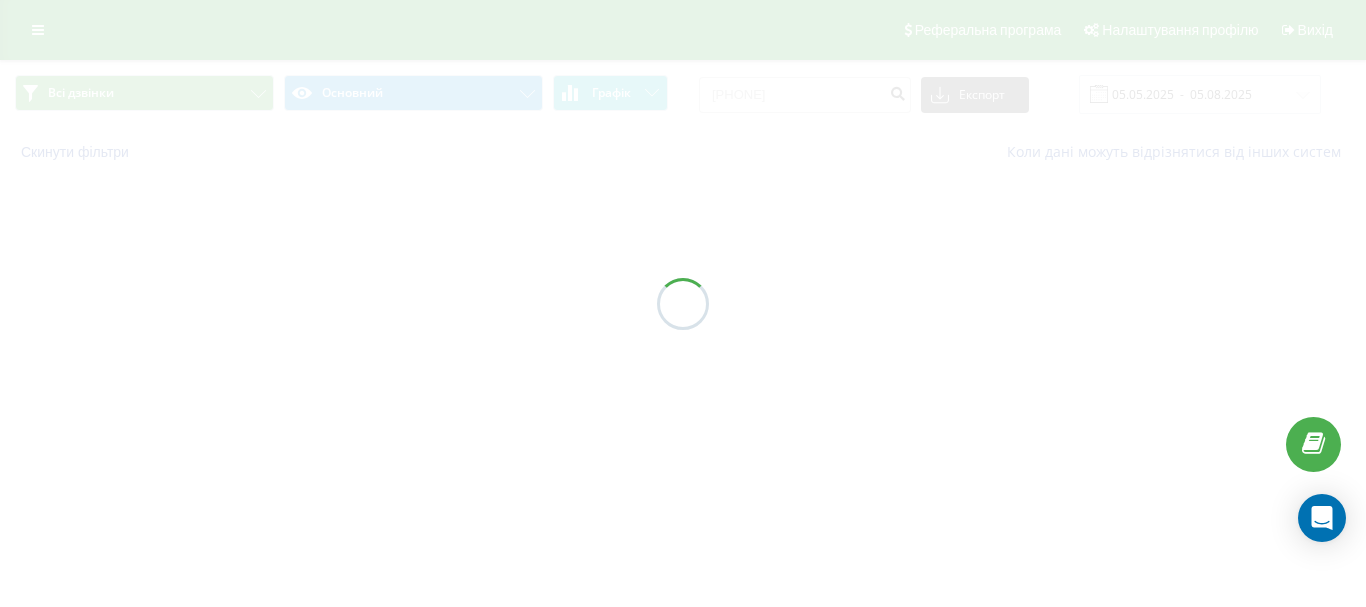 scroll, scrollTop: 0, scrollLeft: 0, axis: both 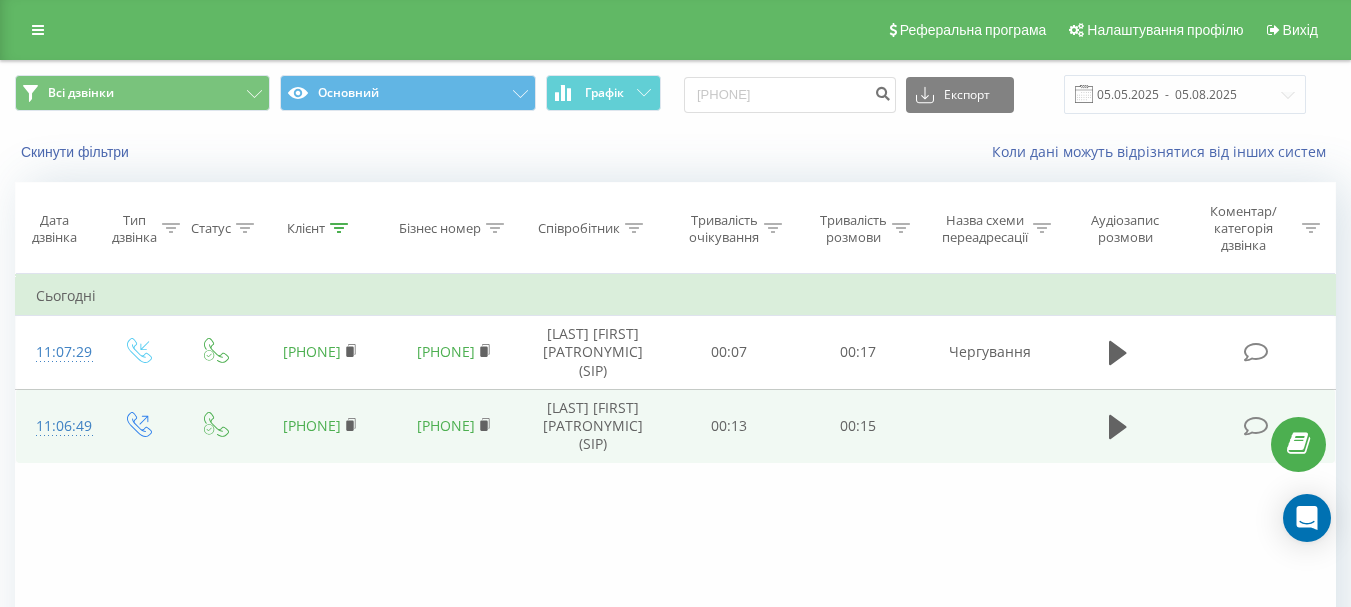 drag, startPoint x: 629, startPoint y: 486, endPoint x: 532, endPoint y: 413, distance: 121.40016 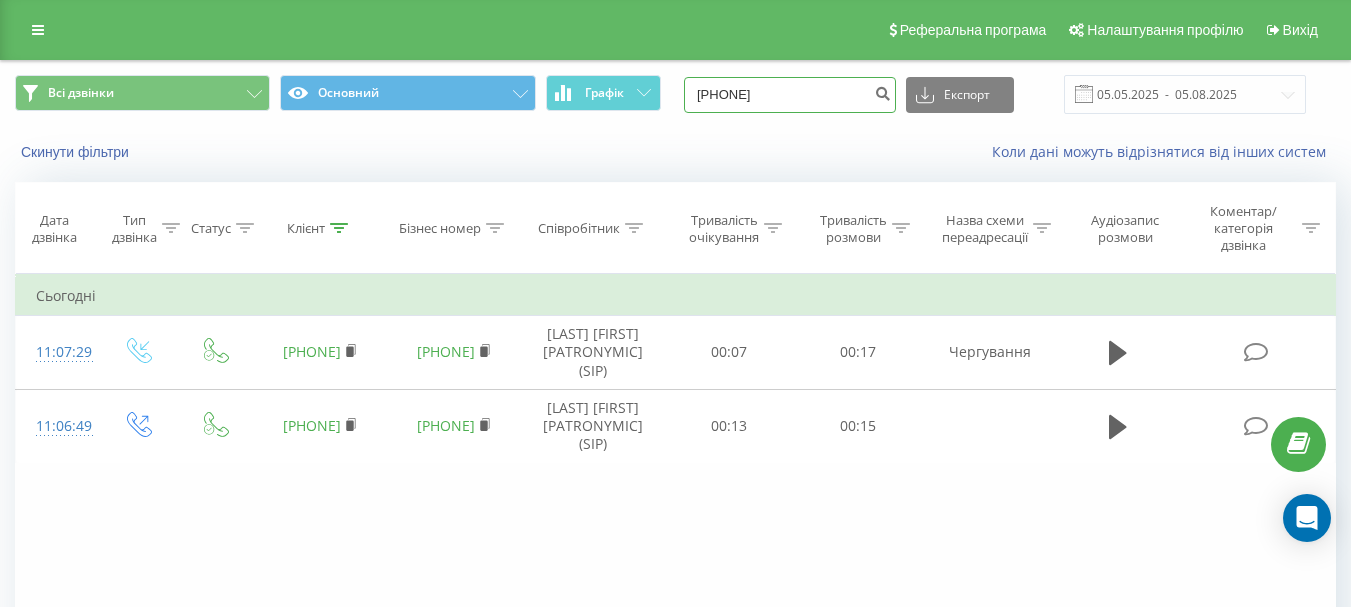 click on "[PHONE]" at bounding box center [790, 95] 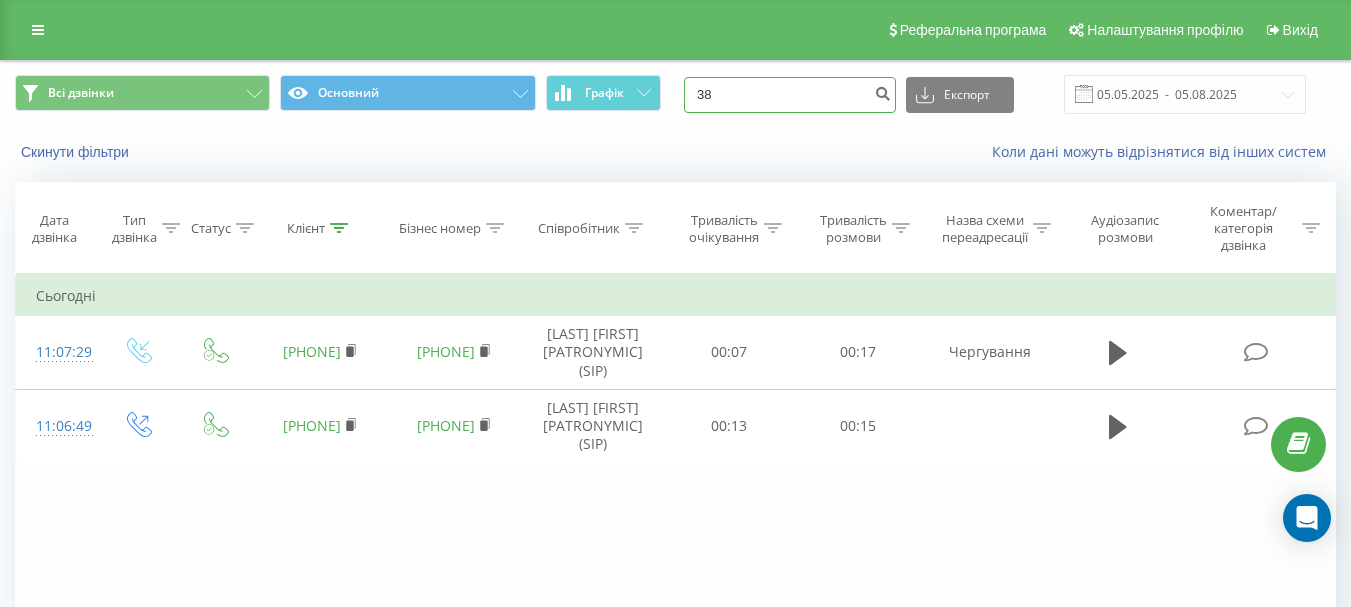 type on "3" 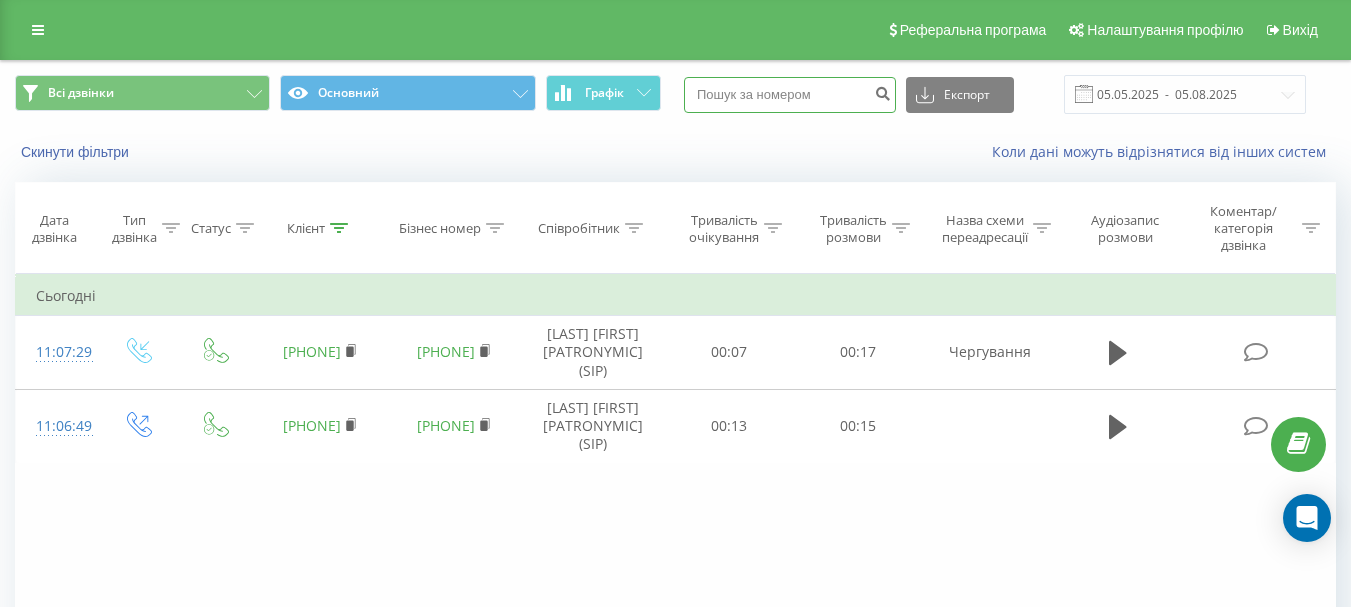 paste on "+380 97 061 8314" 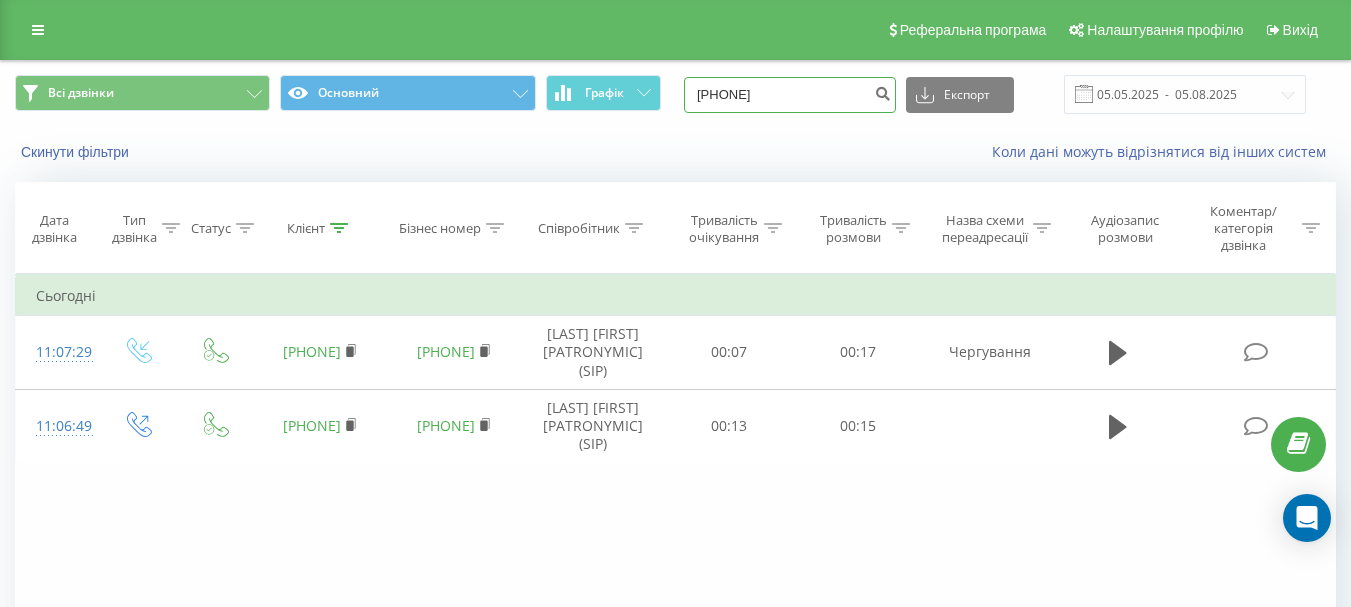 click on "+380 97 061 8314" at bounding box center [790, 95] 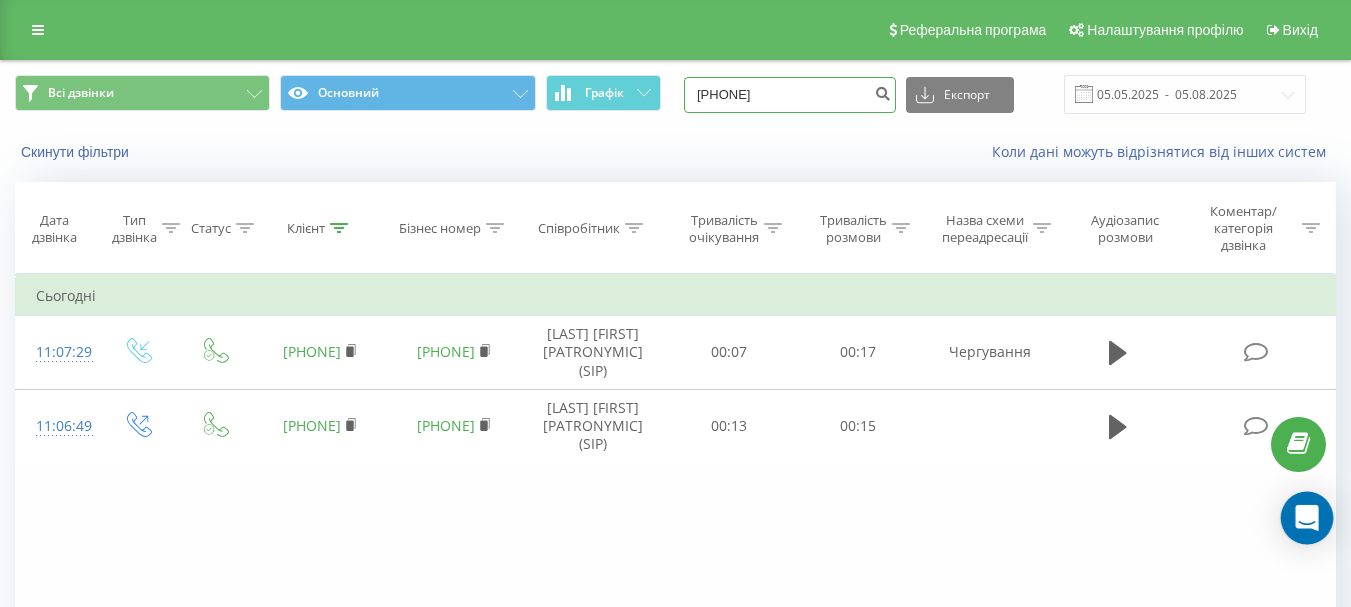 type on "0 97 061 8314" 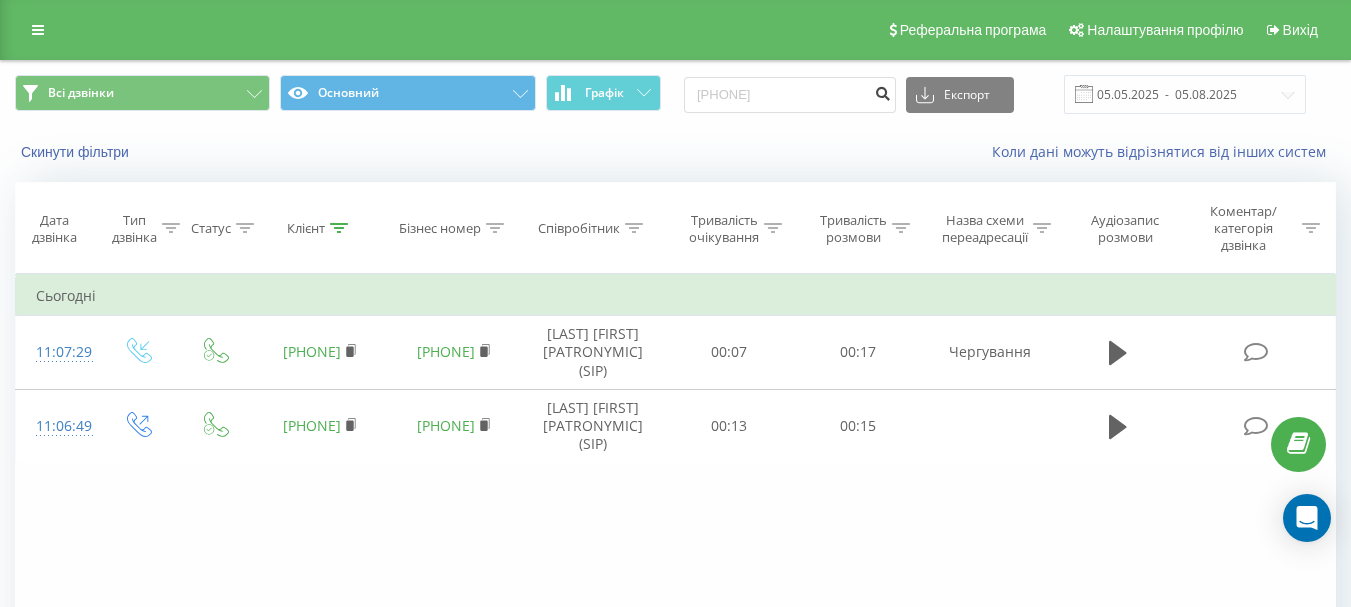 click at bounding box center [882, 95] 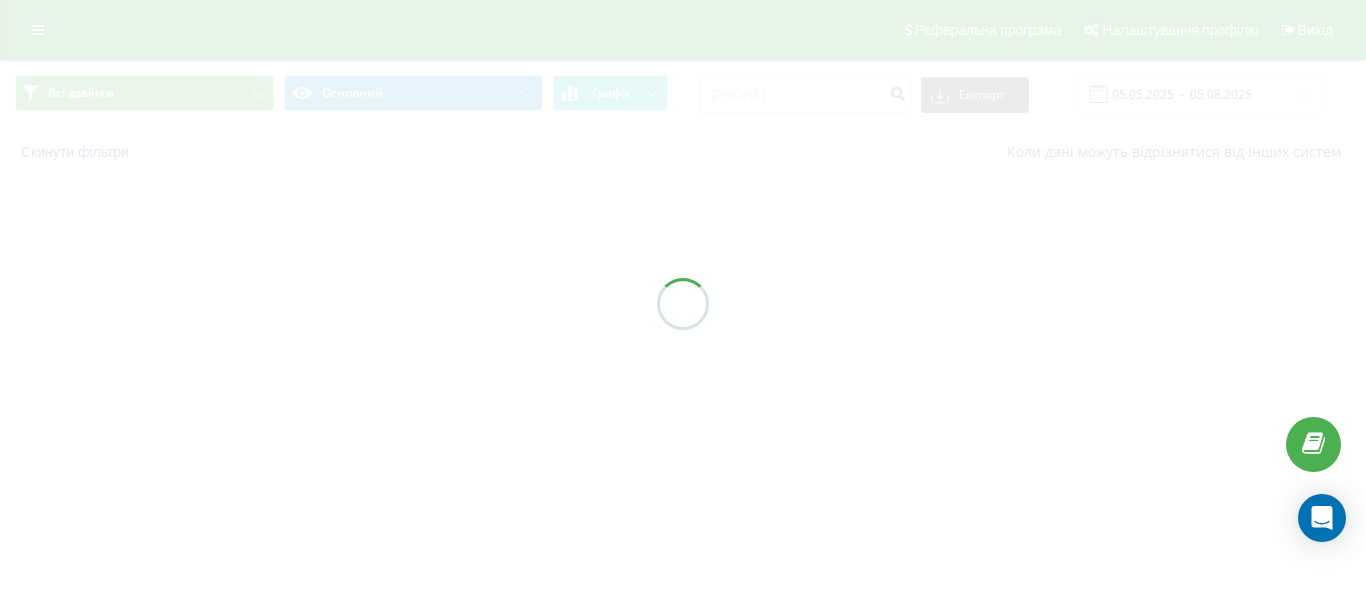 scroll, scrollTop: 0, scrollLeft: 0, axis: both 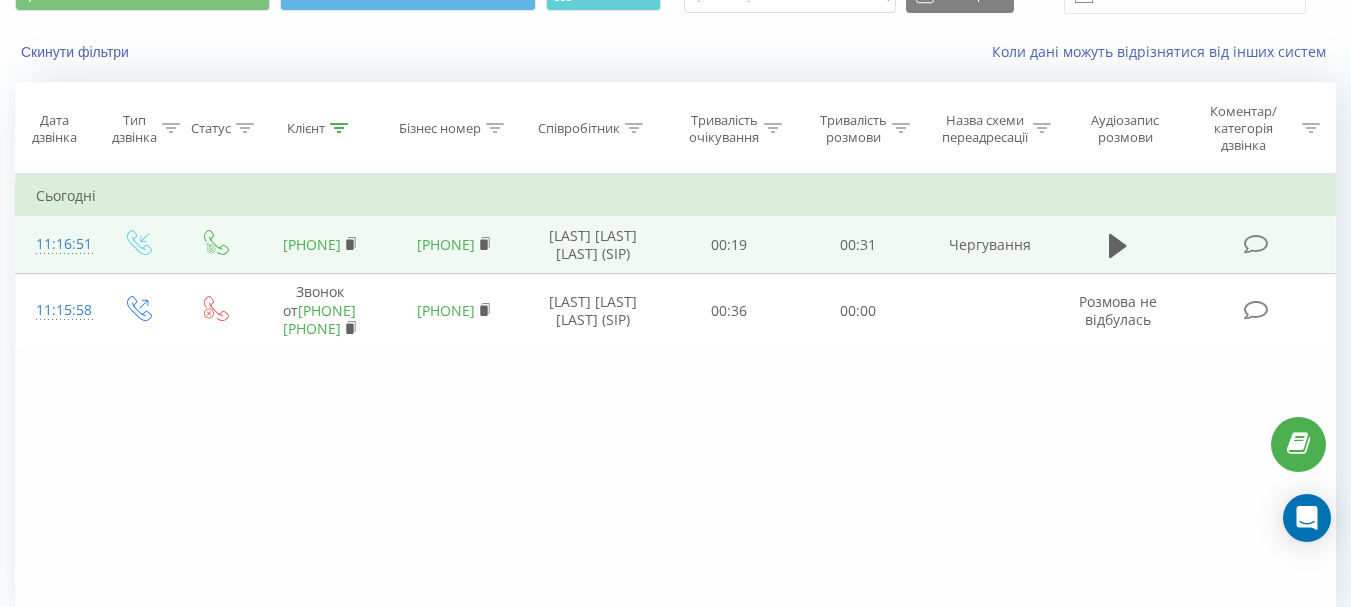 drag, startPoint x: 654, startPoint y: 387, endPoint x: 509, endPoint y: 302, distance: 168.07736 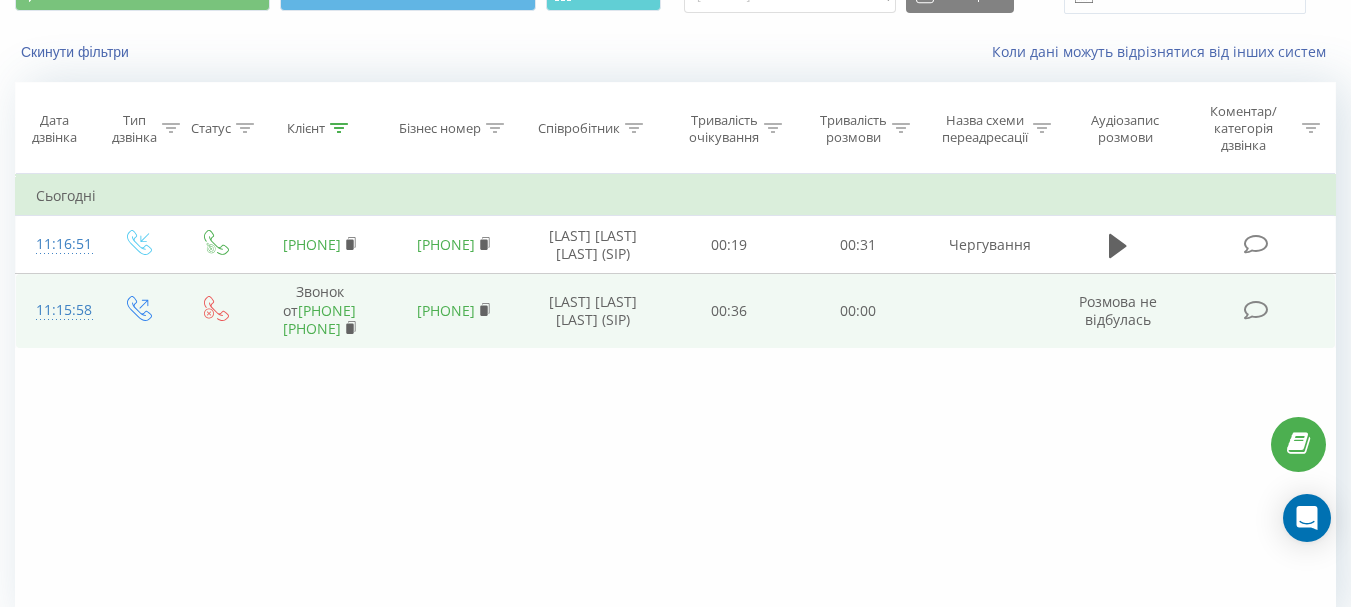 copy on "Михальчевська Дарина Олександрівна (SIP)" 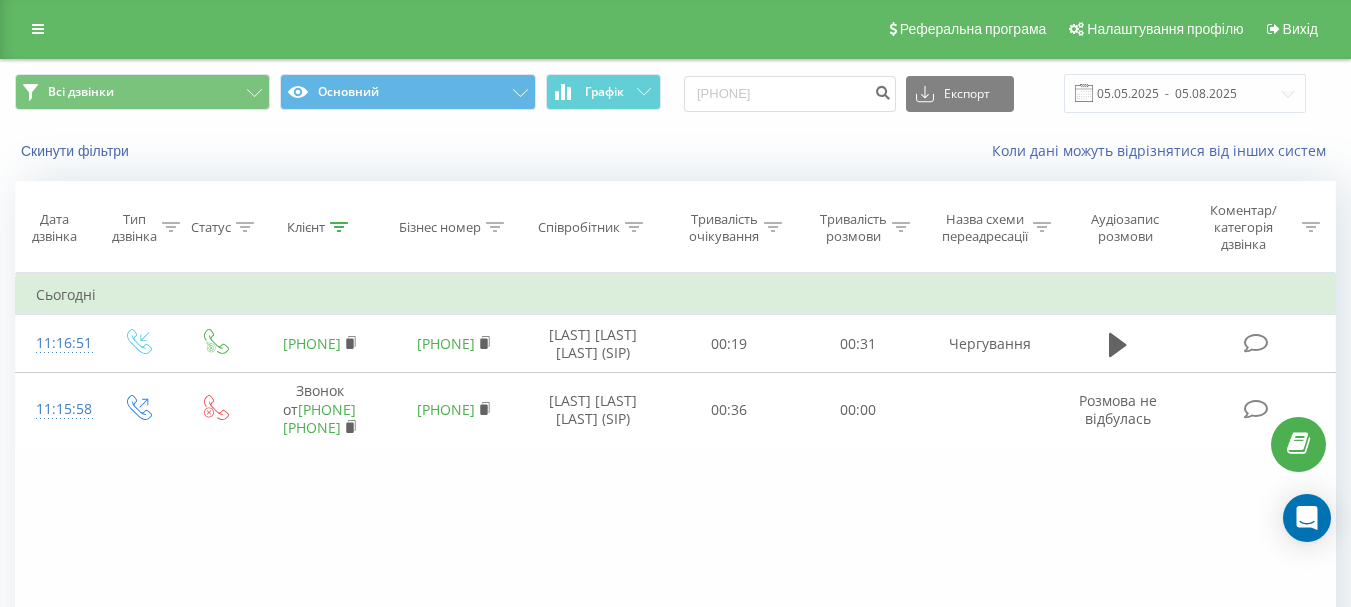 scroll, scrollTop: 0, scrollLeft: 0, axis: both 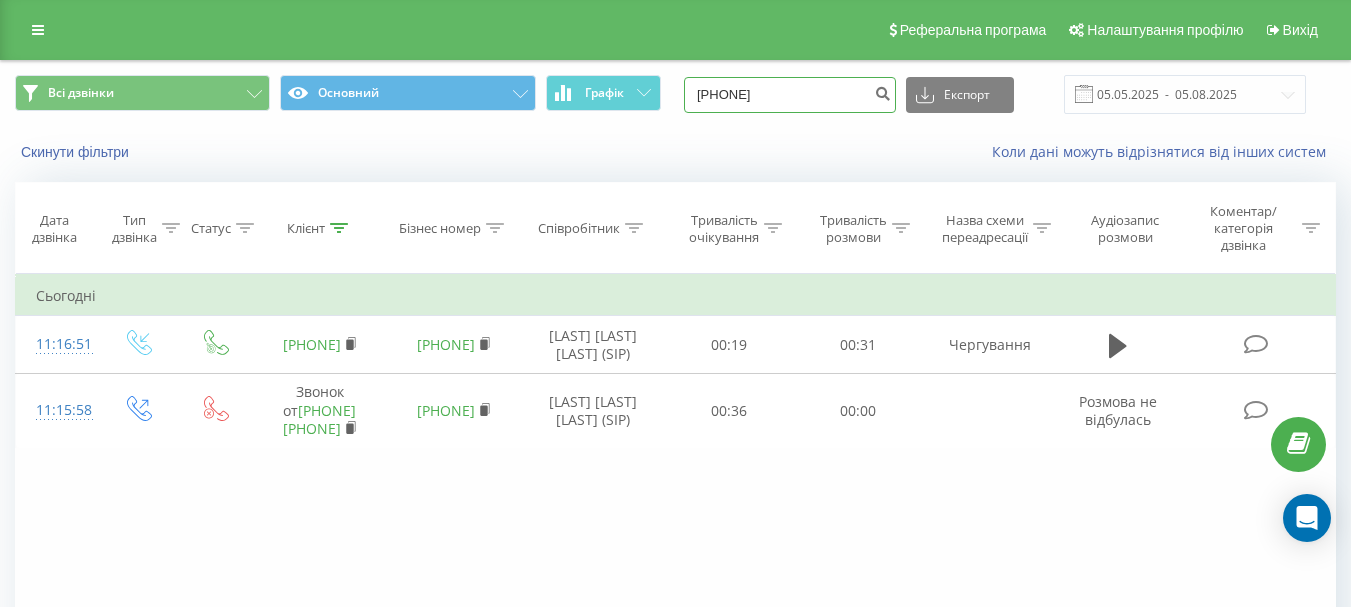 click on "0970618314" at bounding box center (790, 95) 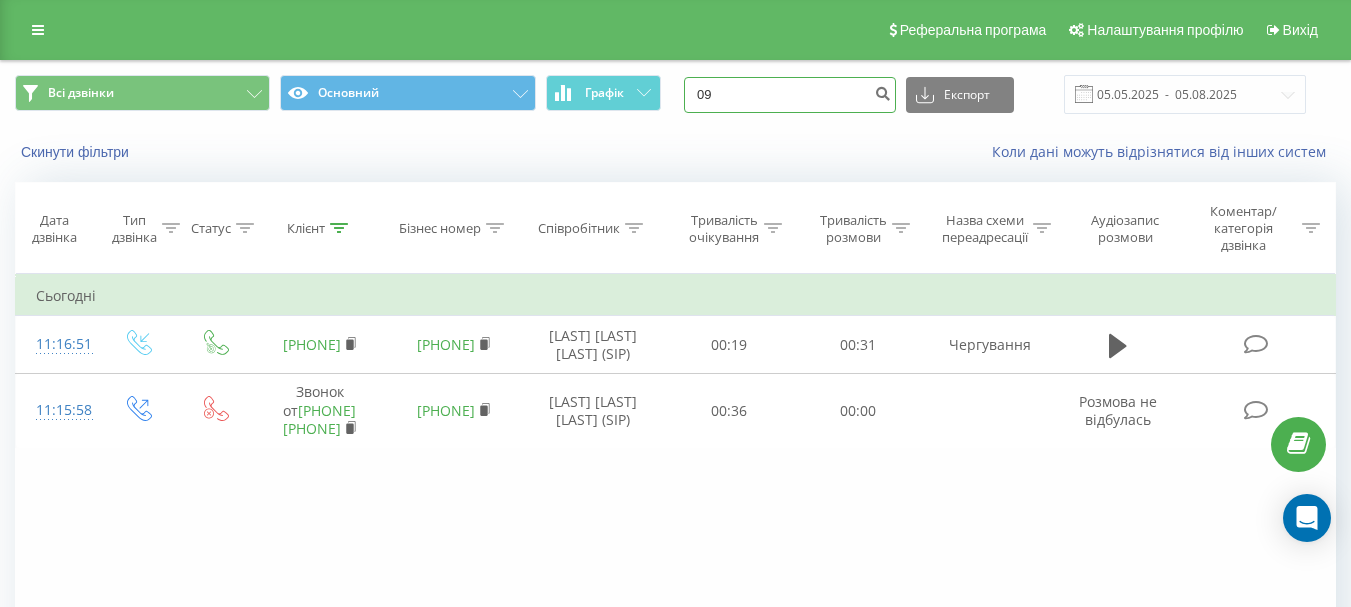 type on "0" 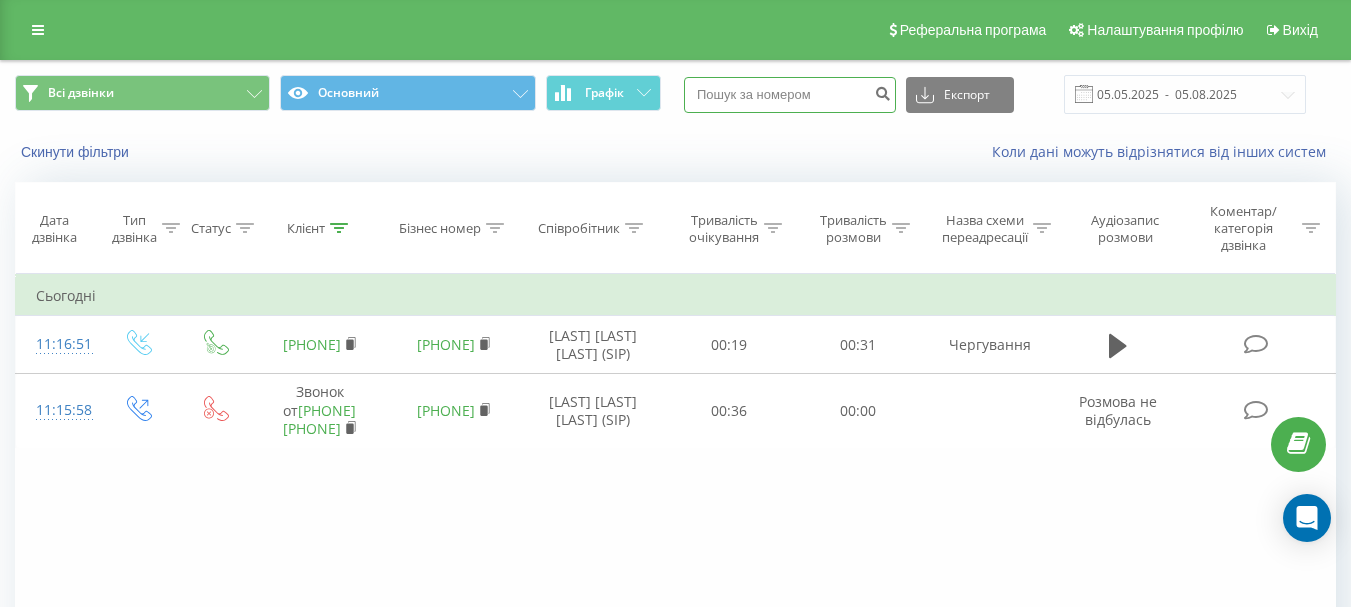 paste on "+380 97 292 3684" 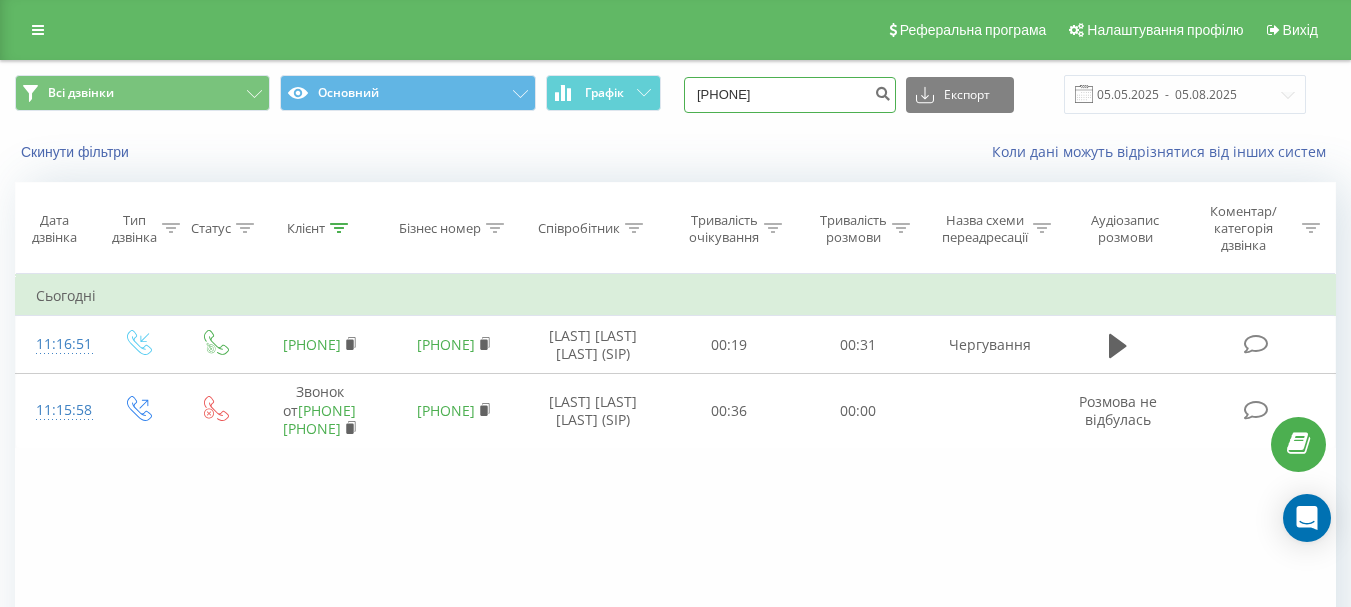 drag, startPoint x: 736, startPoint y: 97, endPoint x: 670, endPoint y: 104, distance: 66.37017 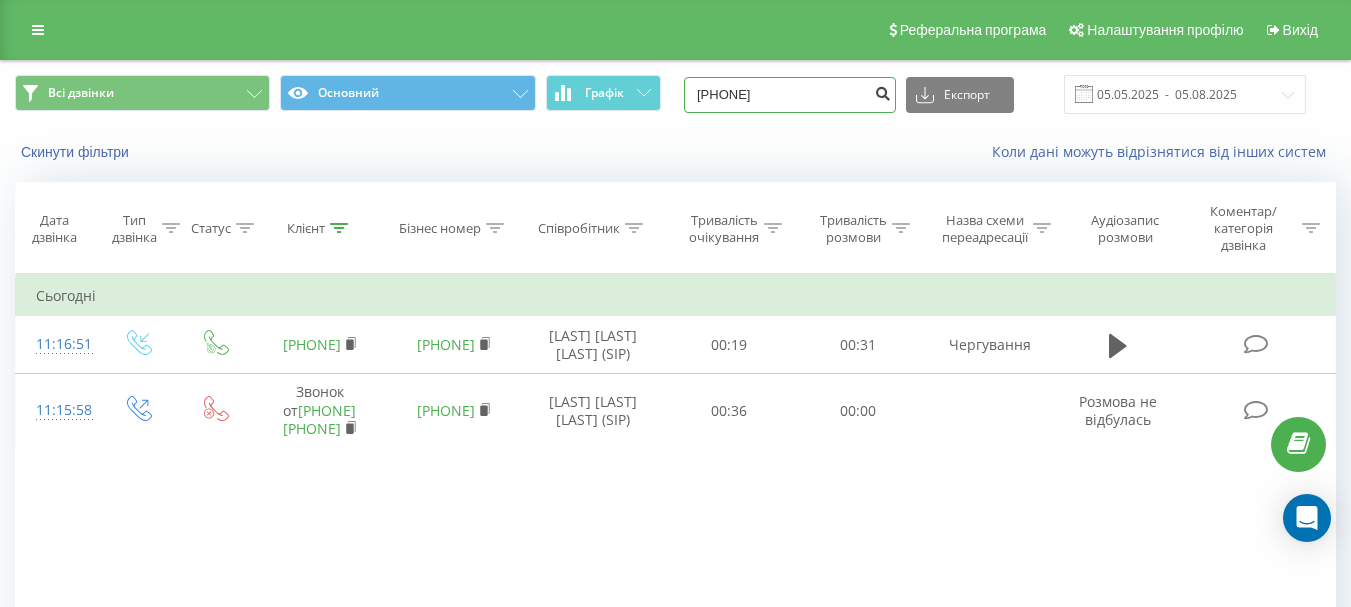 type on "0 97 292 3684" 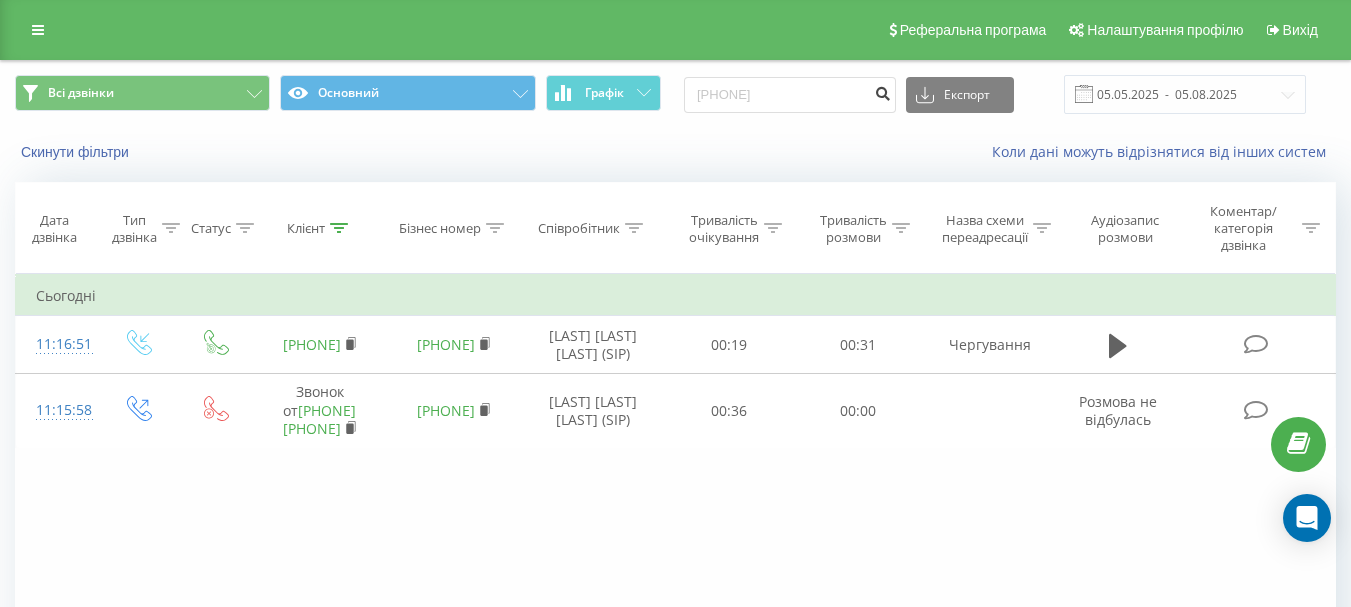 click at bounding box center [882, 91] 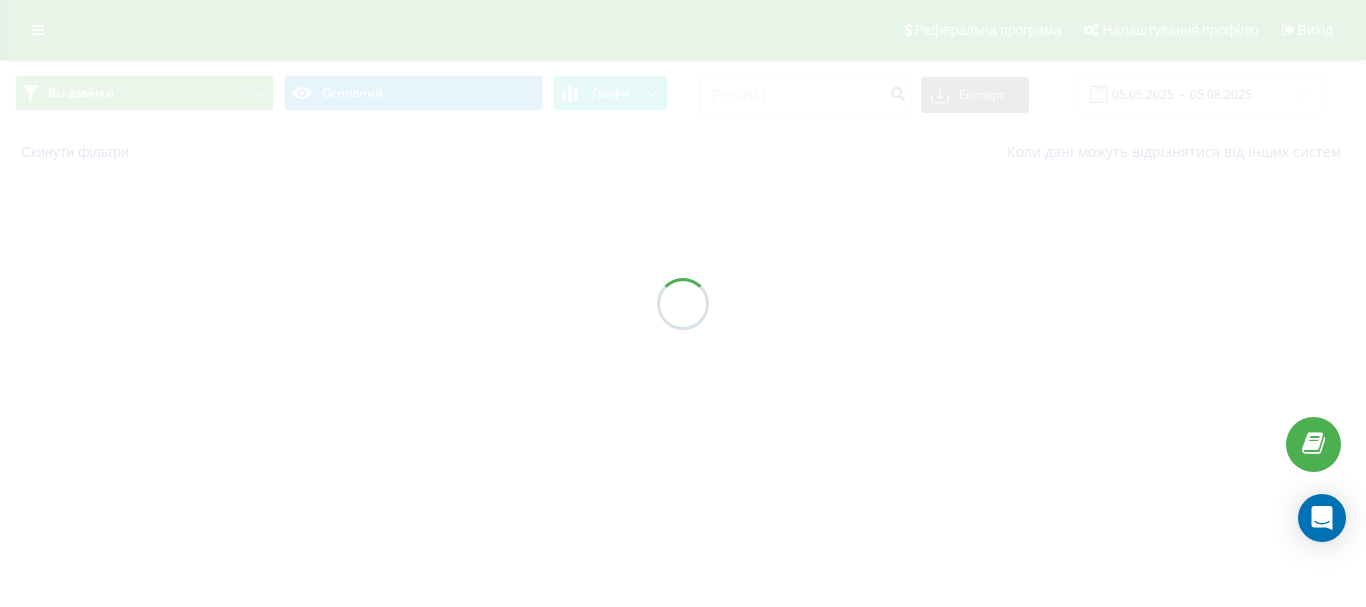 scroll, scrollTop: 0, scrollLeft: 0, axis: both 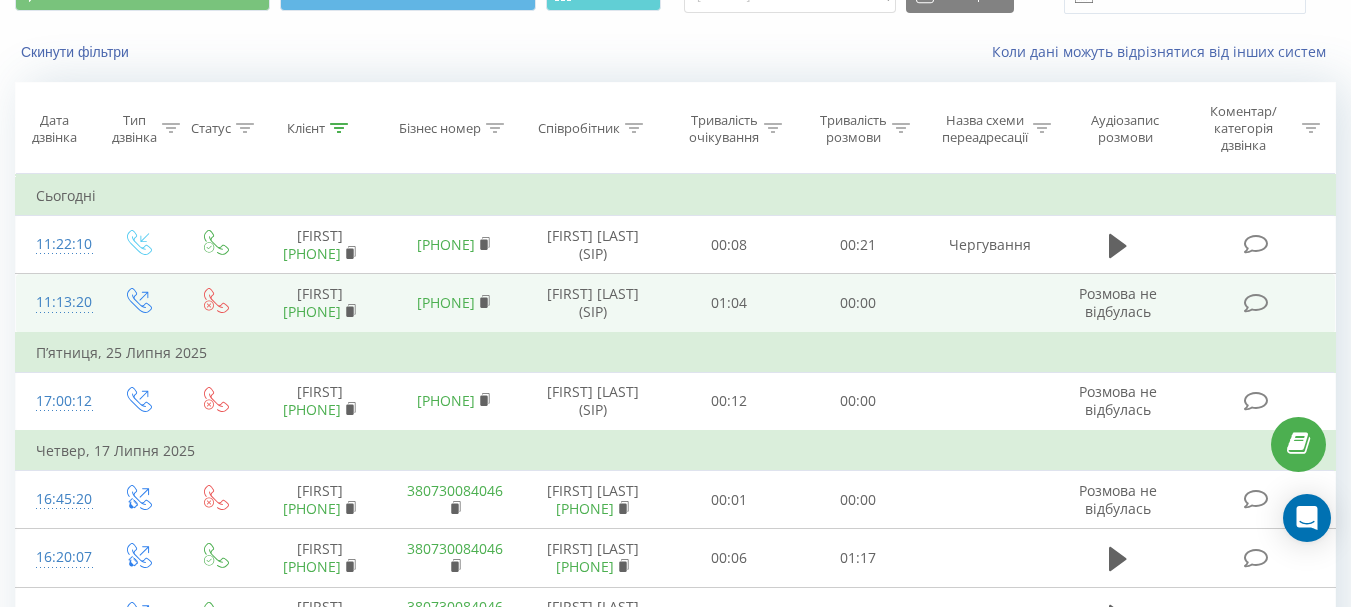 drag, startPoint x: 638, startPoint y: 375, endPoint x: 555, endPoint y: 329, distance: 94.89468 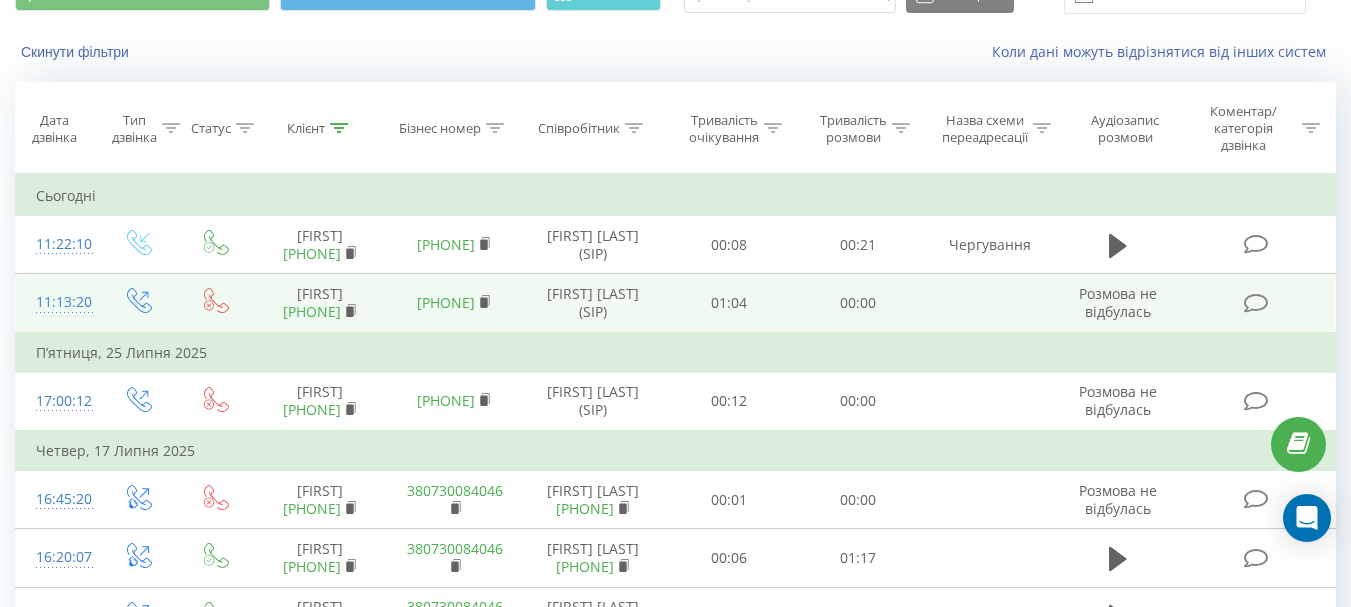 copy on "Ковтонюк Тетяна Миколаївна (SIP)" 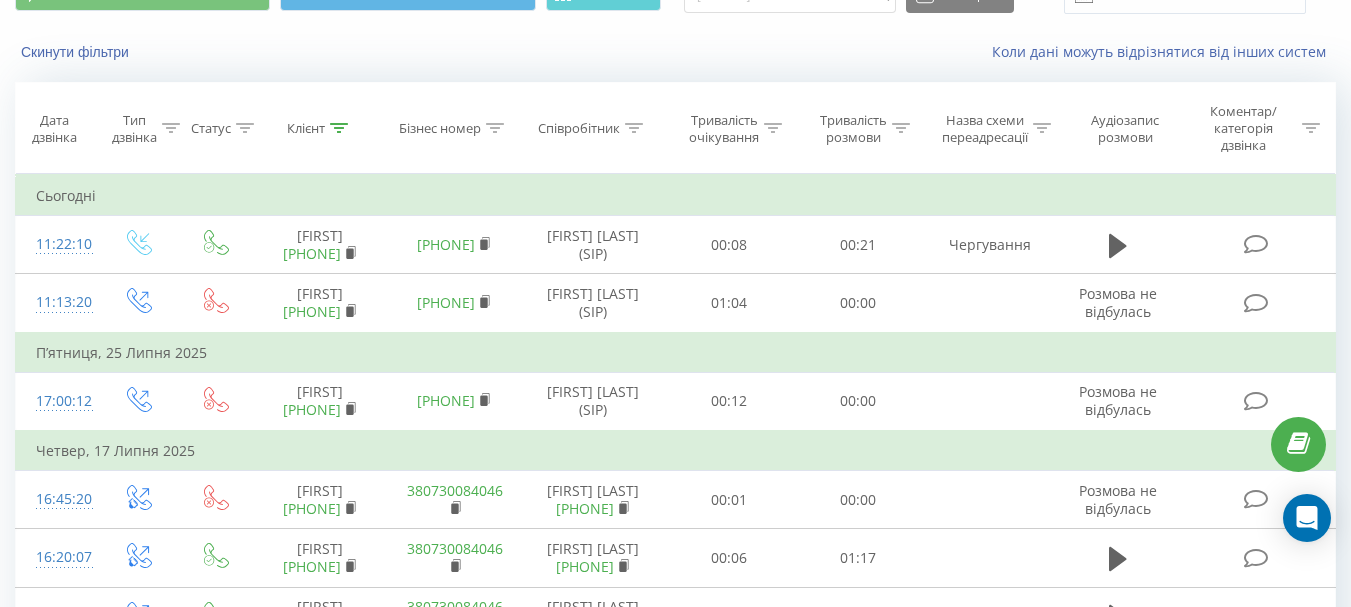 scroll, scrollTop: 0, scrollLeft: 0, axis: both 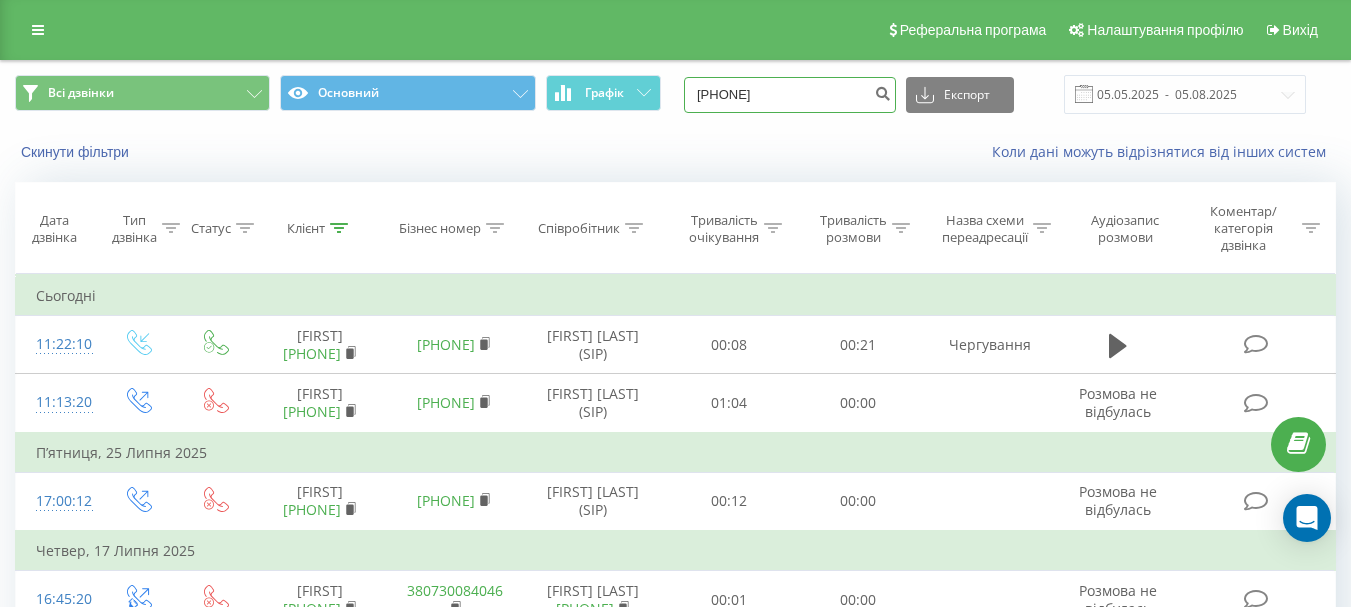 click on "0972923684" at bounding box center (790, 95) 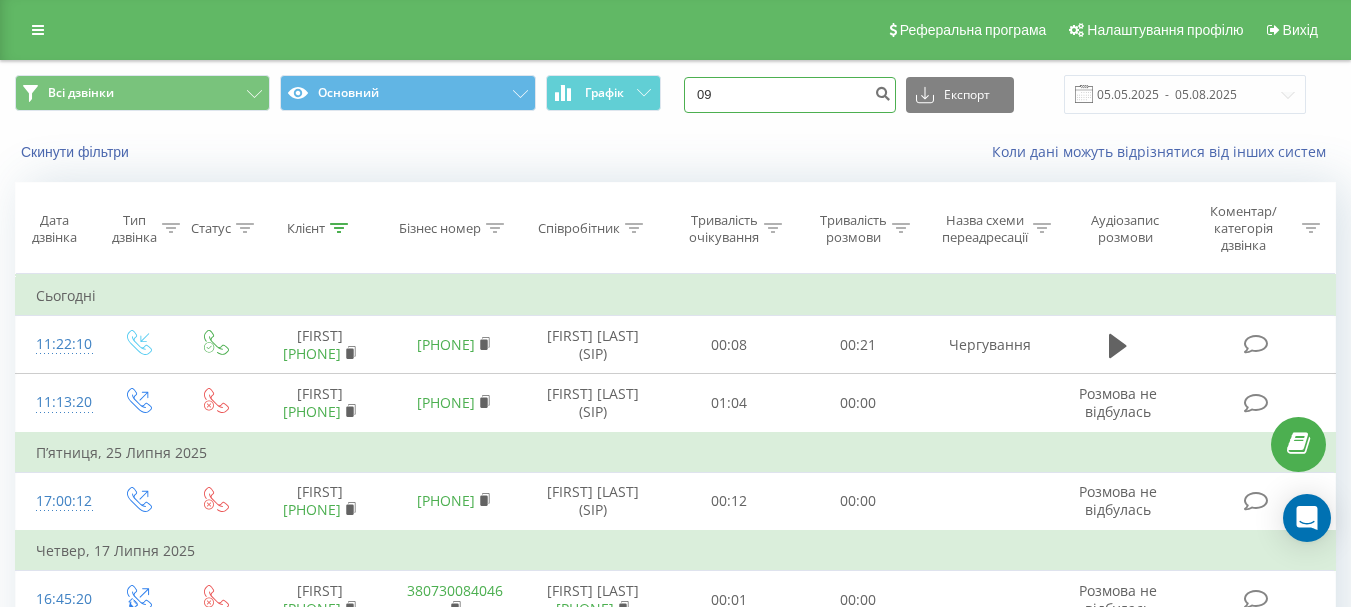 type on "0" 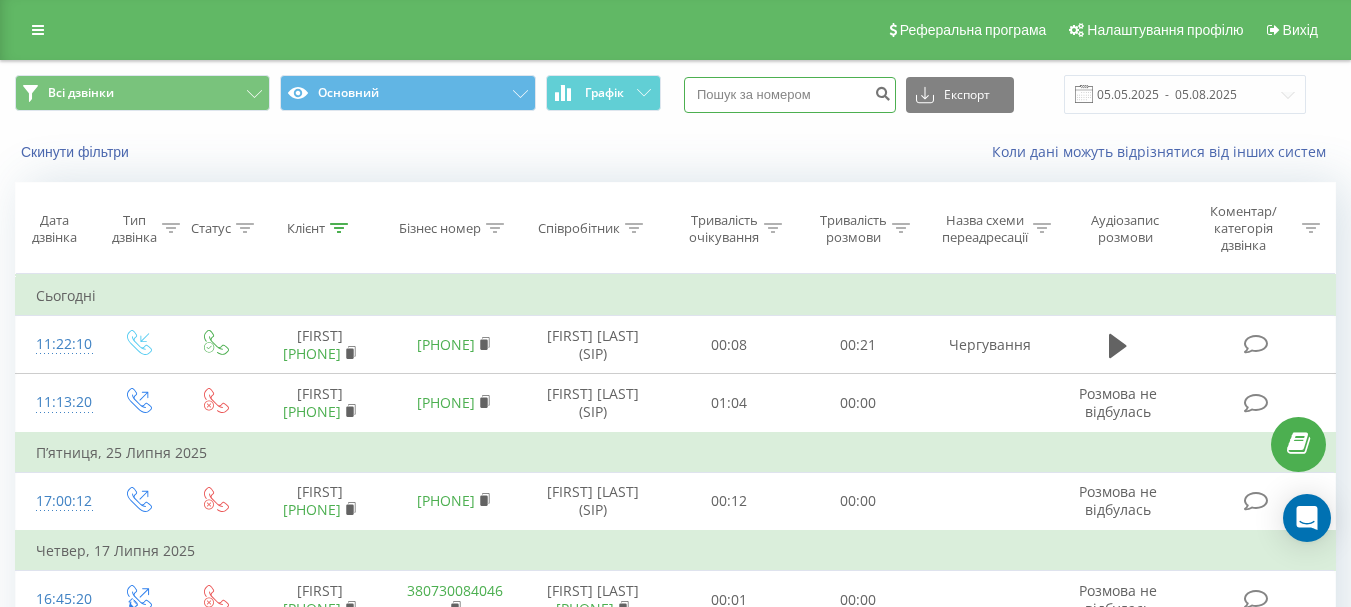 paste on "+380 50 260 0073" 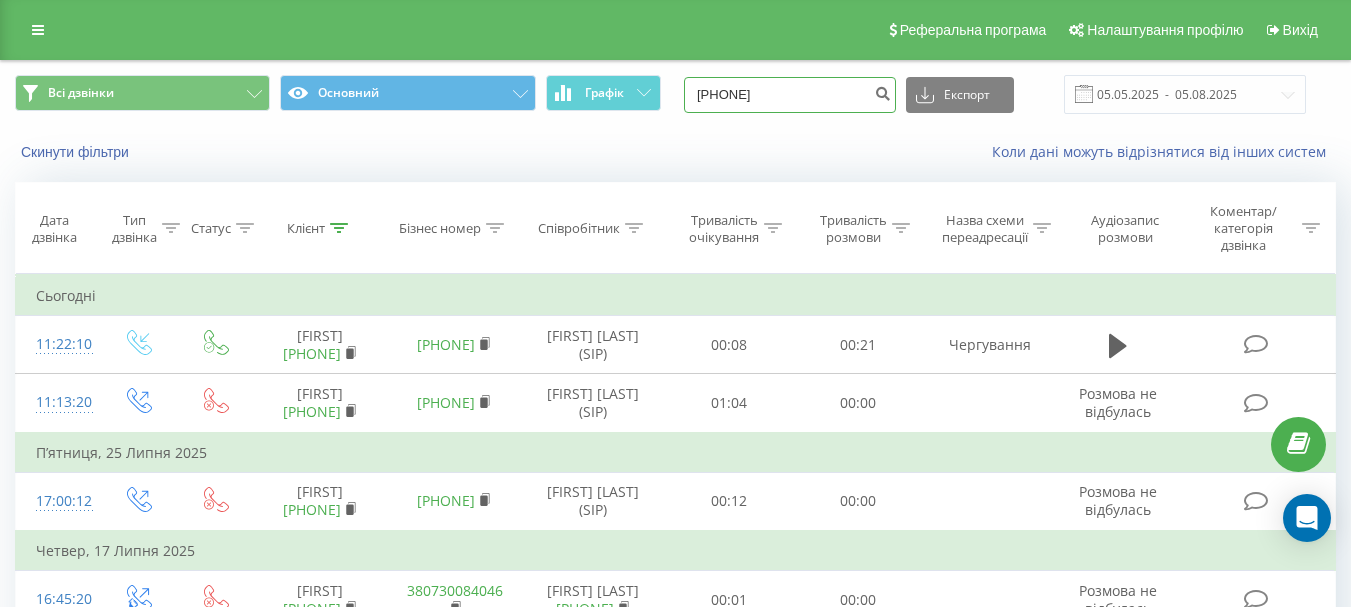 drag, startPoint x: 736, startPoint y: 97, endPoint x: 688, endPoint y: 105, distance: 48.6621 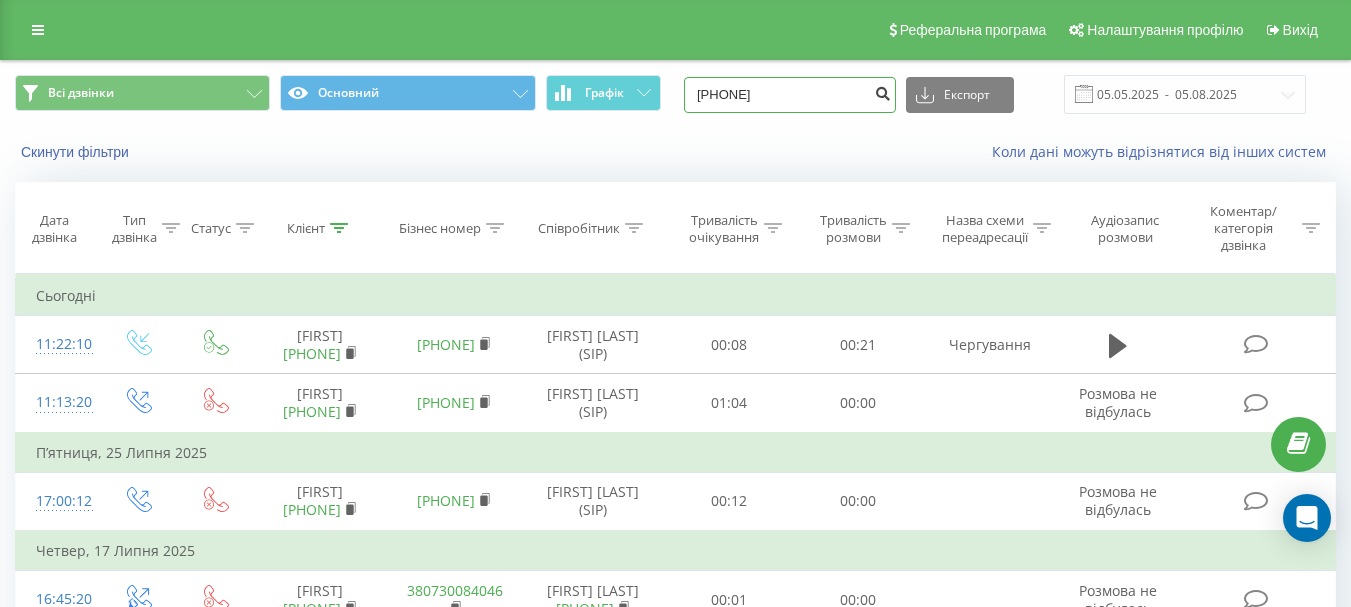 type on "0 50 260 0073" 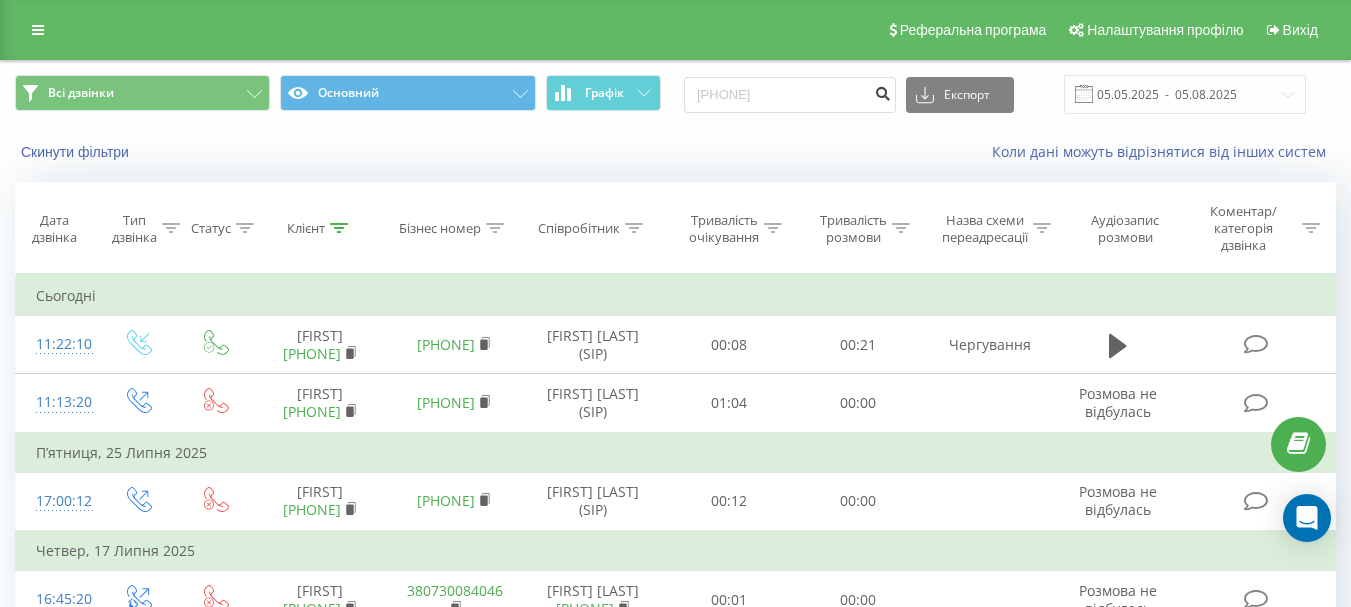 click at bounding box center [882, 91] 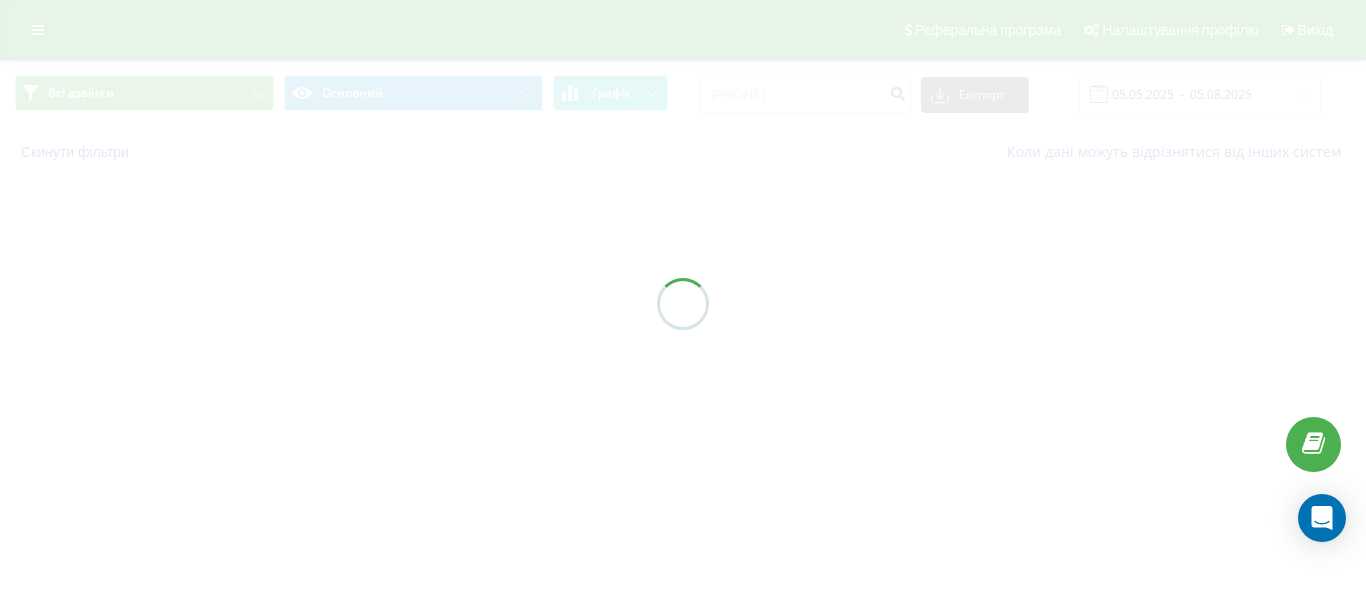 scroll, scrollTop: 0, scrollLeft: 0, axis: both 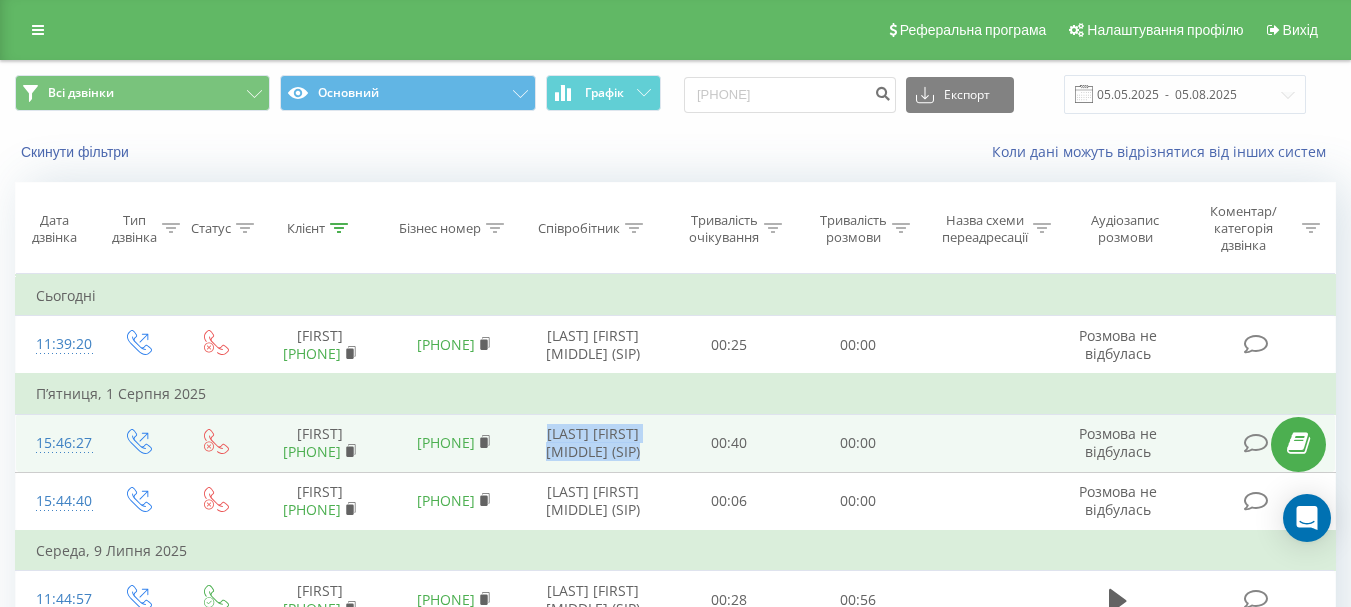 drag, startPoint x: 611, startPoint y: 479, endPoint x: 557, endPoint y: 442, distance: 65.459915 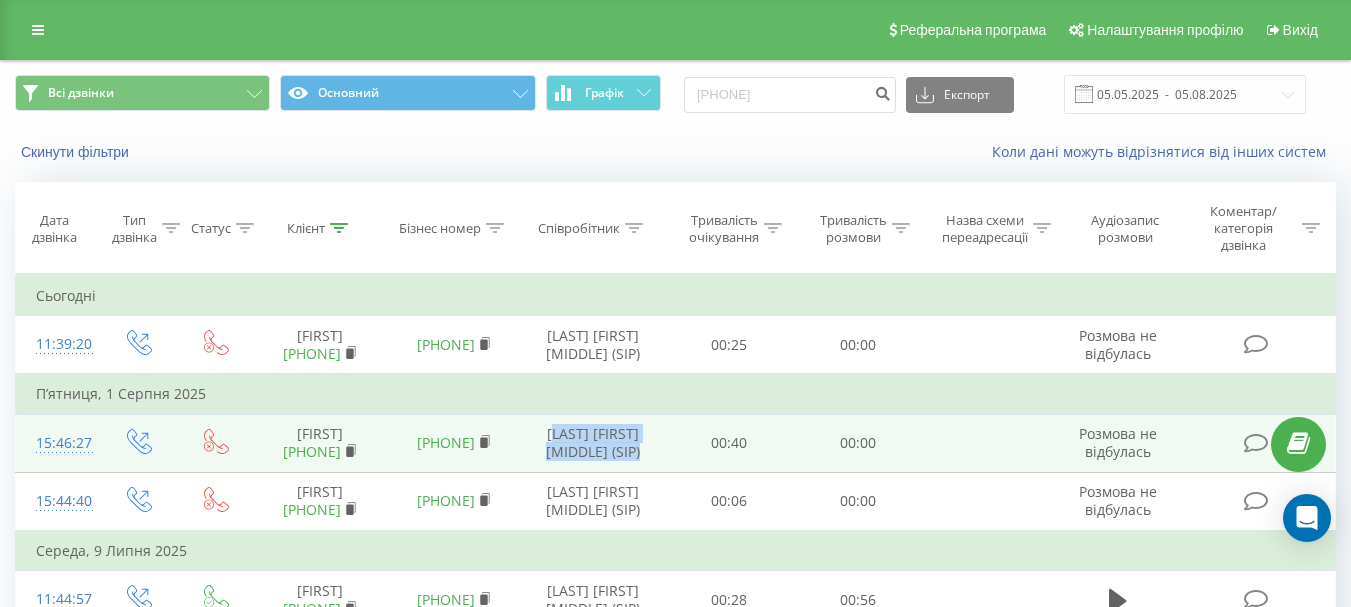 click on "[LAST] [FIRST] [MIDDLE] (SIP)" at bounding box center [593, 443] 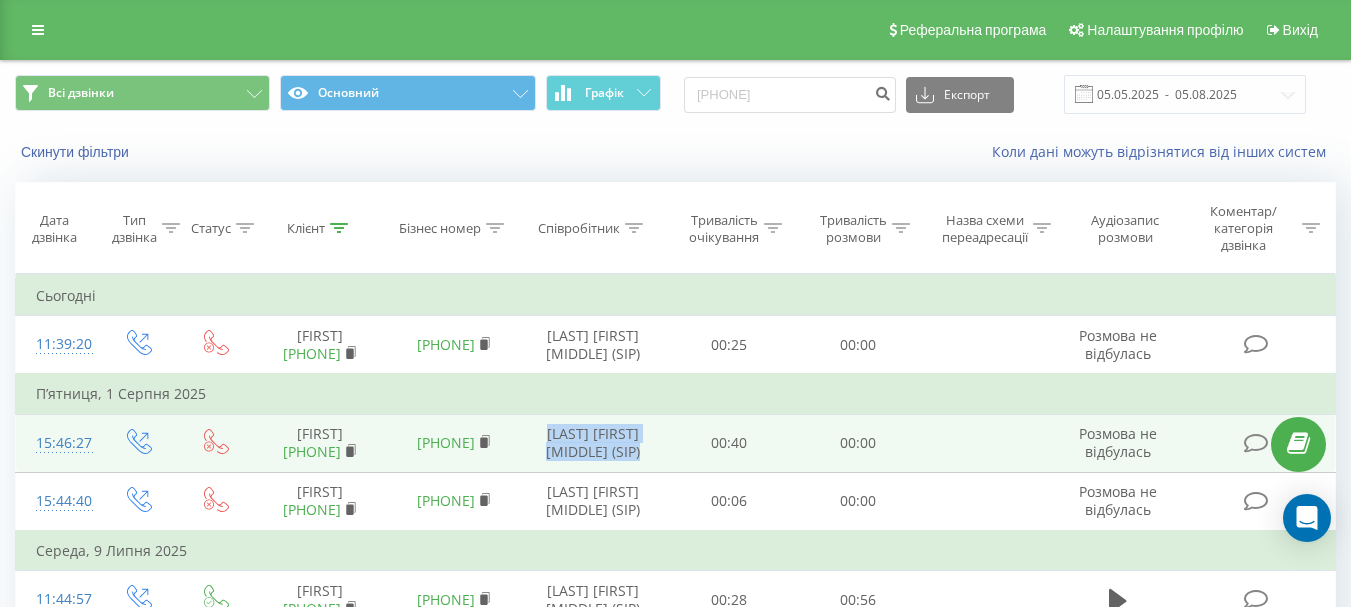 drag, startPoint x: 621, startPoint y: 488, endPoint x: 533, endPoint y: 439, distance: 100.72239 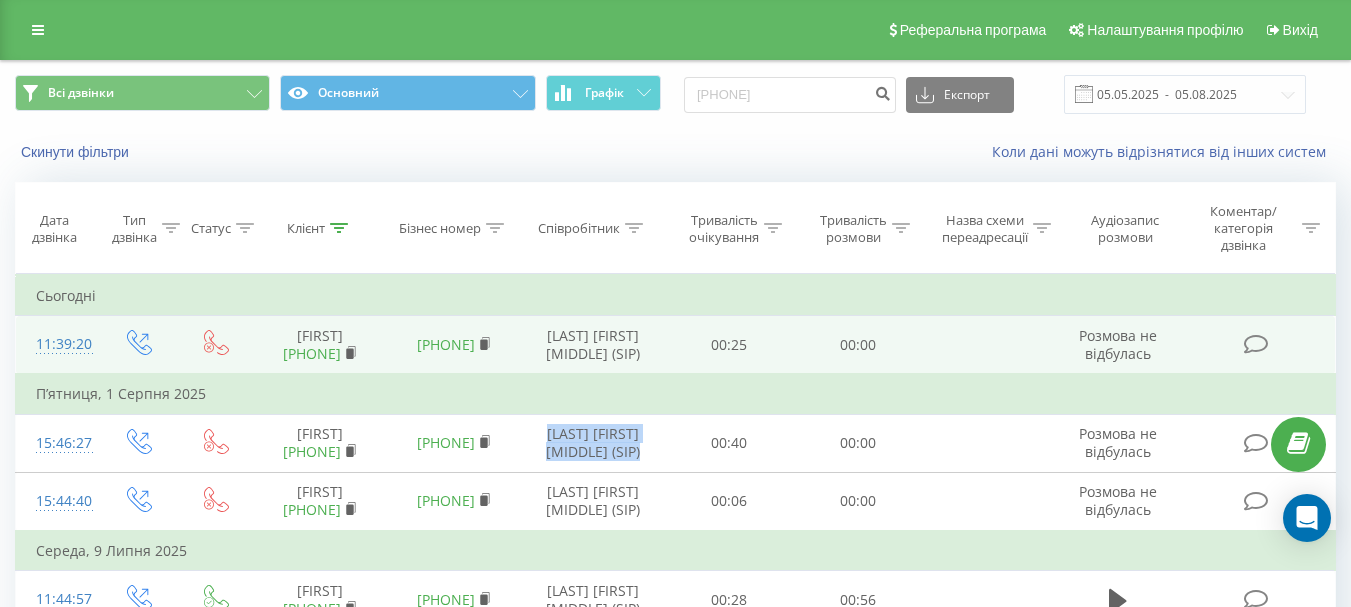drag, startPoint x: 334, startPoint y: 372, endPoint x: 264, endPoint y: 333, distance: 80.13114 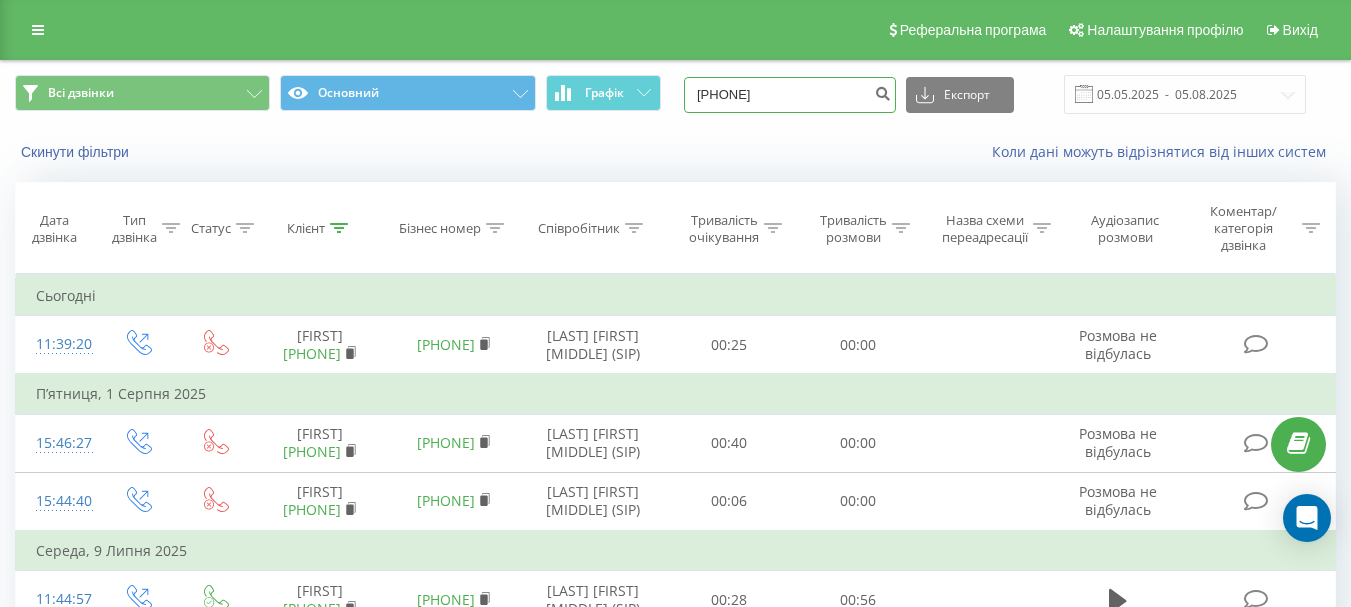click on "[PHONE]" at bounding box center [790, 95] 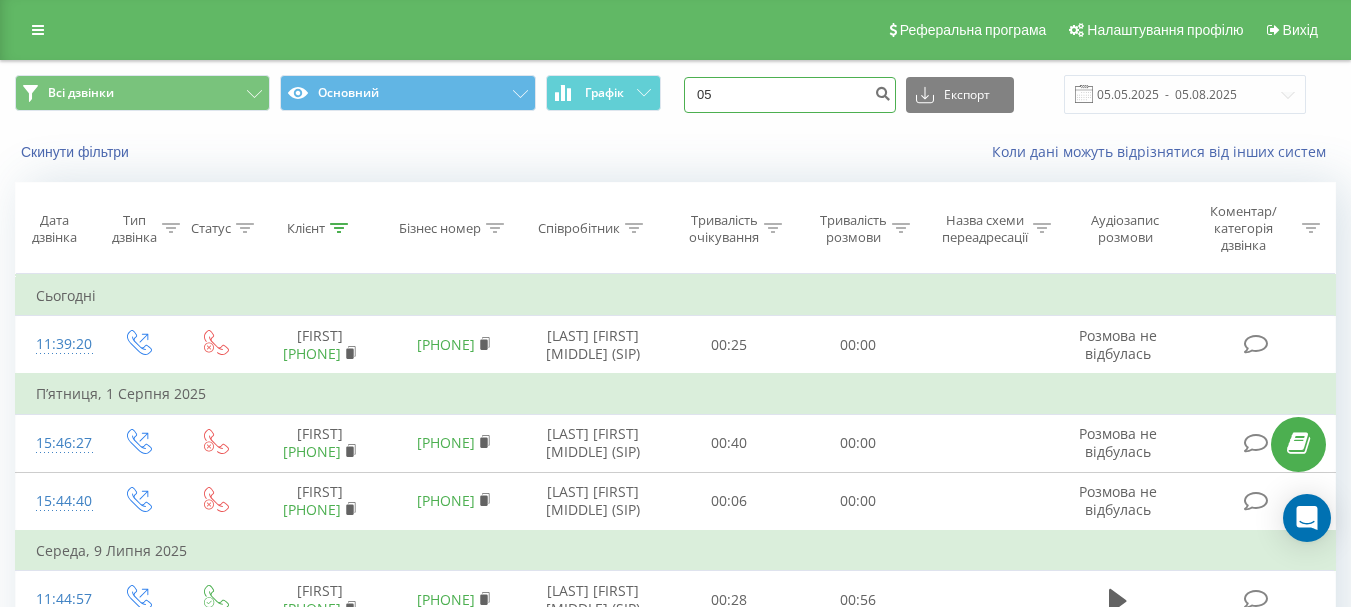 type on "0" 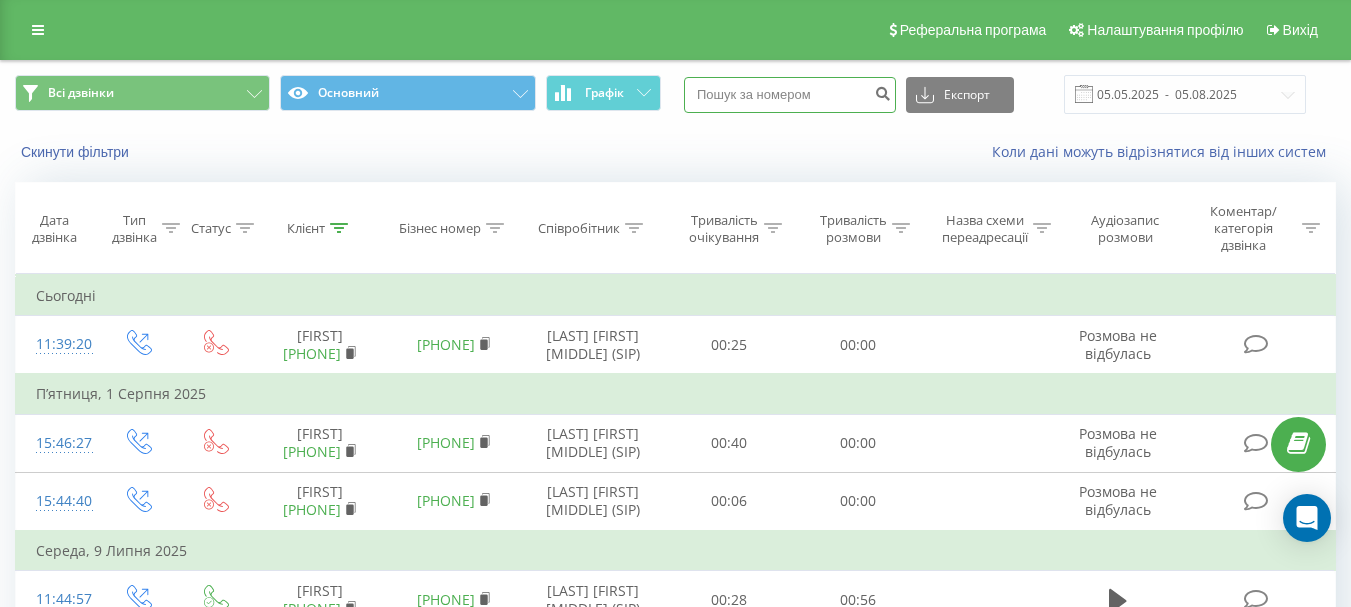 paste on "[PHONE]" 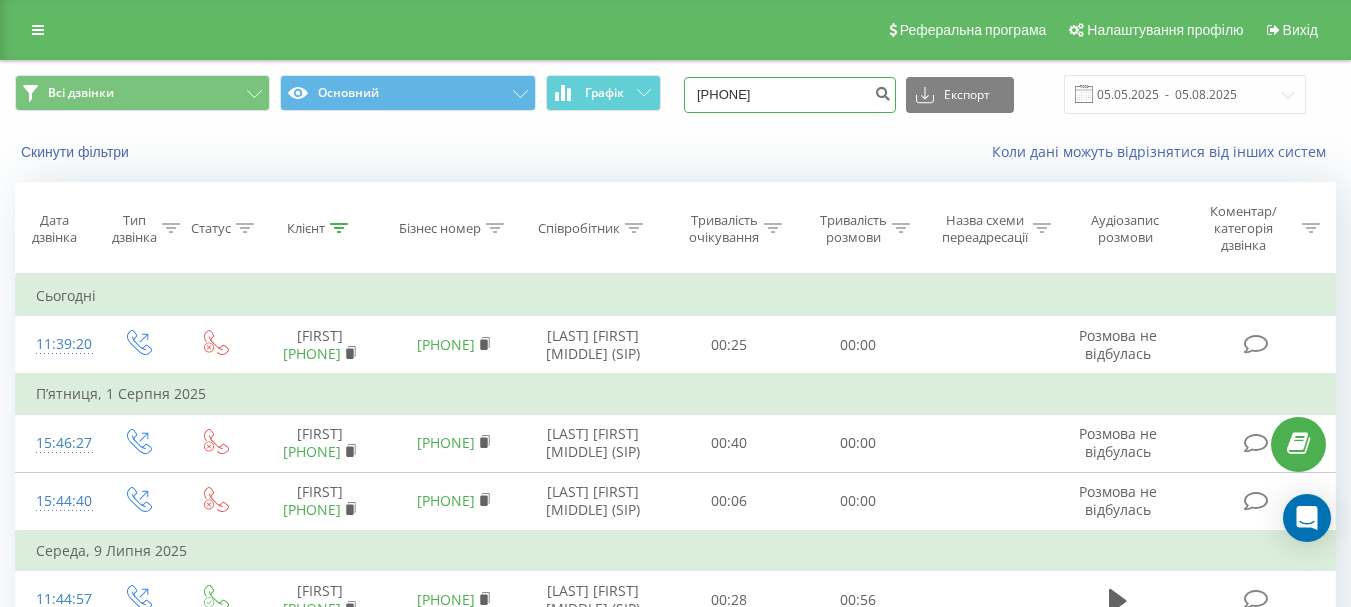 click on "[PHONE]" at bounding box center [790, 95] 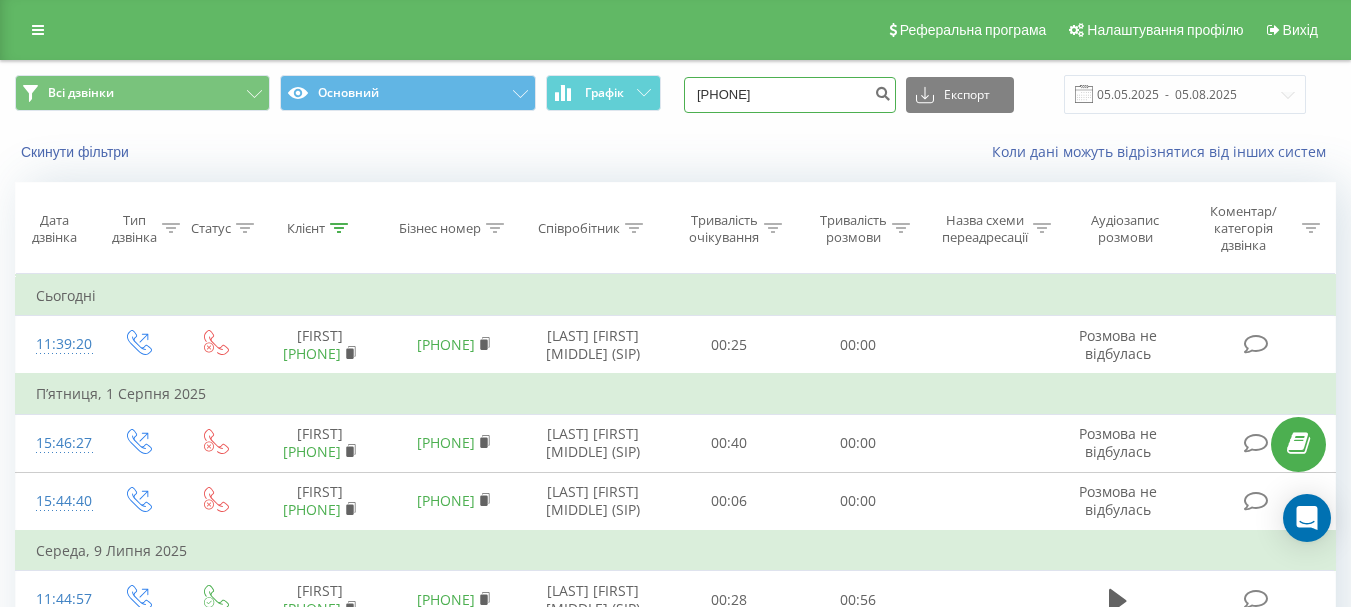 drag, startPoint x: 741, startPoint y: 92, endPoint x: 713, endPoint y: 102, distance: 29.732138 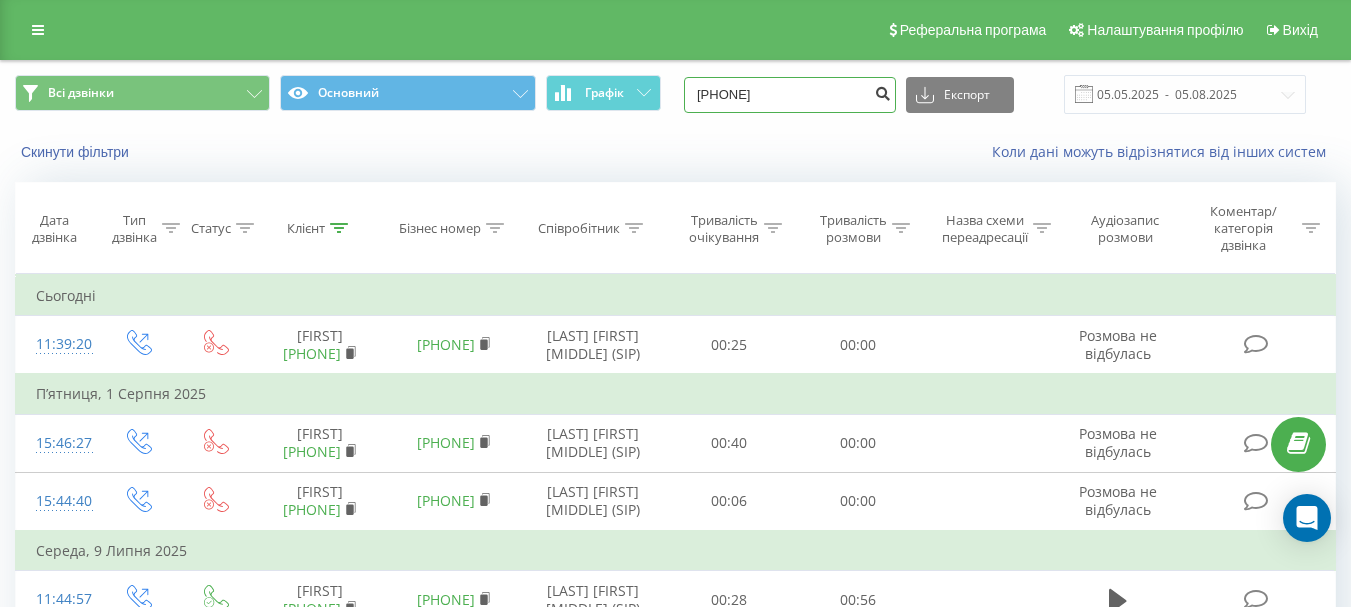 type on "[PHONE]" 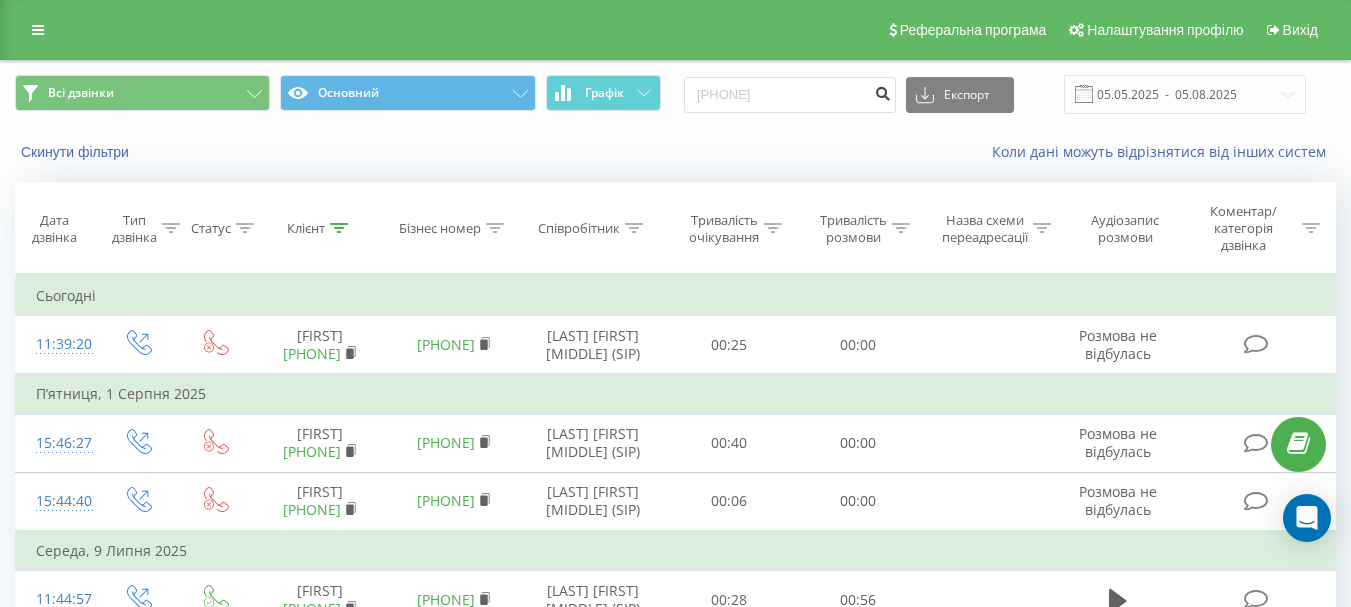 click at bounding box center (882, 91) 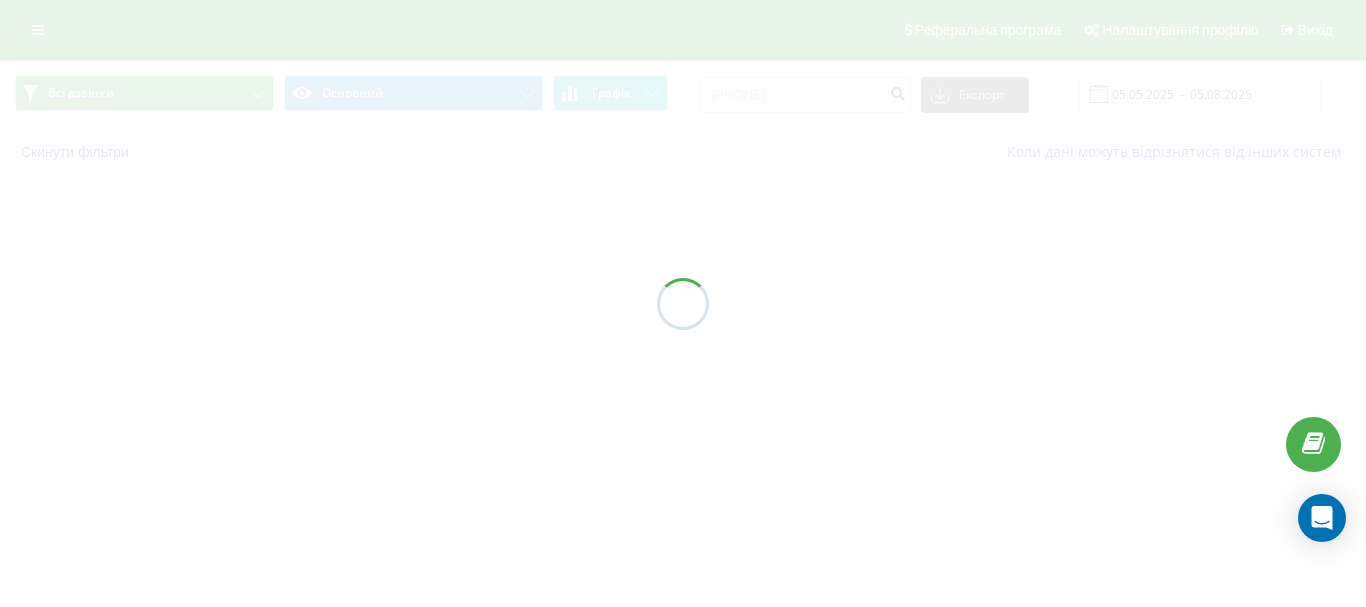 scroll, scrollTop: 0, scrollLeft: 0, axis: both 